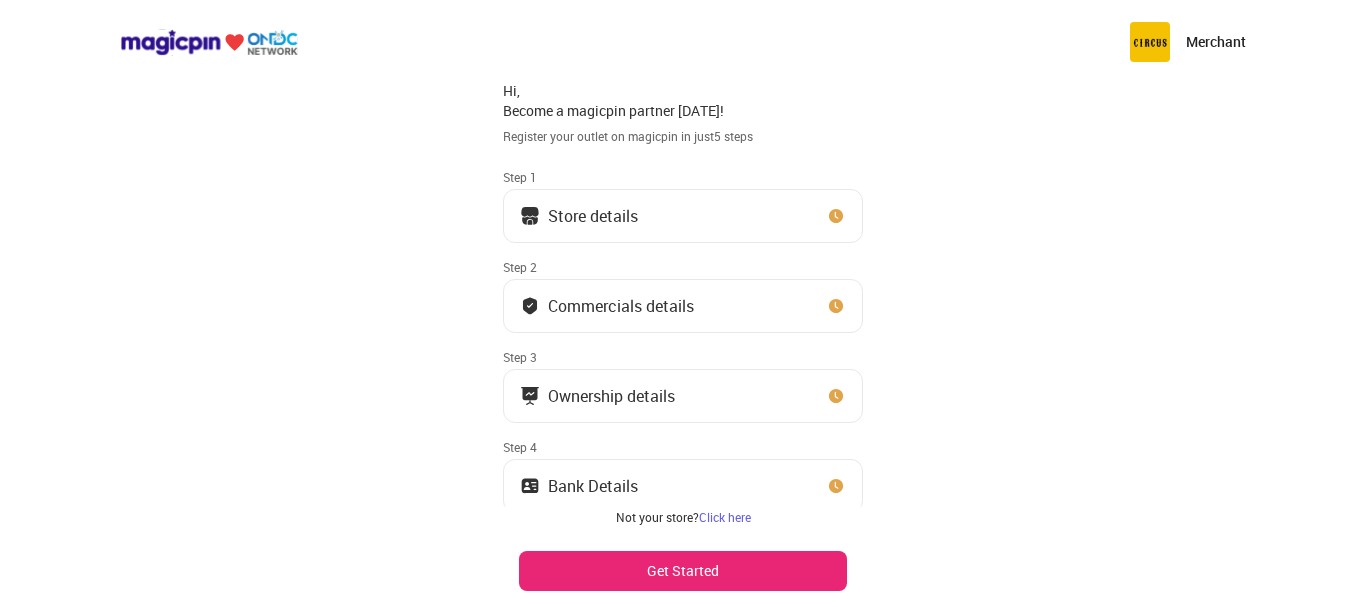 scroll, scrollTop: 86, scrollLeft: 0, axis: vertical 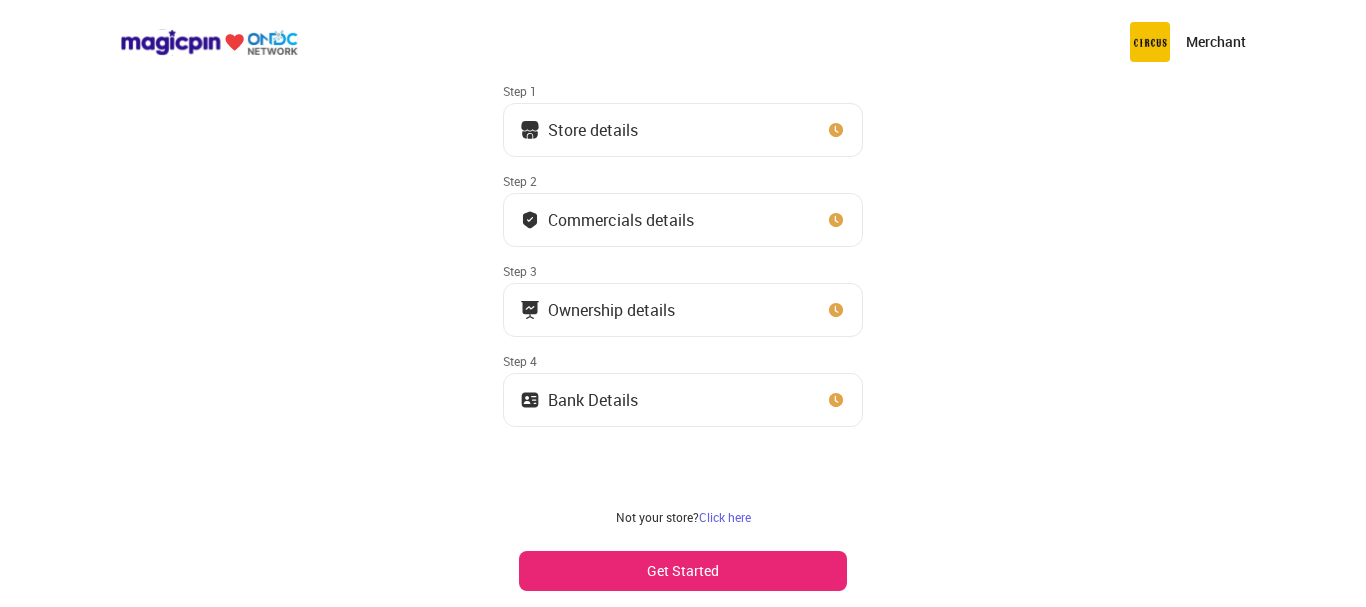 click on "Bank Details" at bounding box center (683, 400) 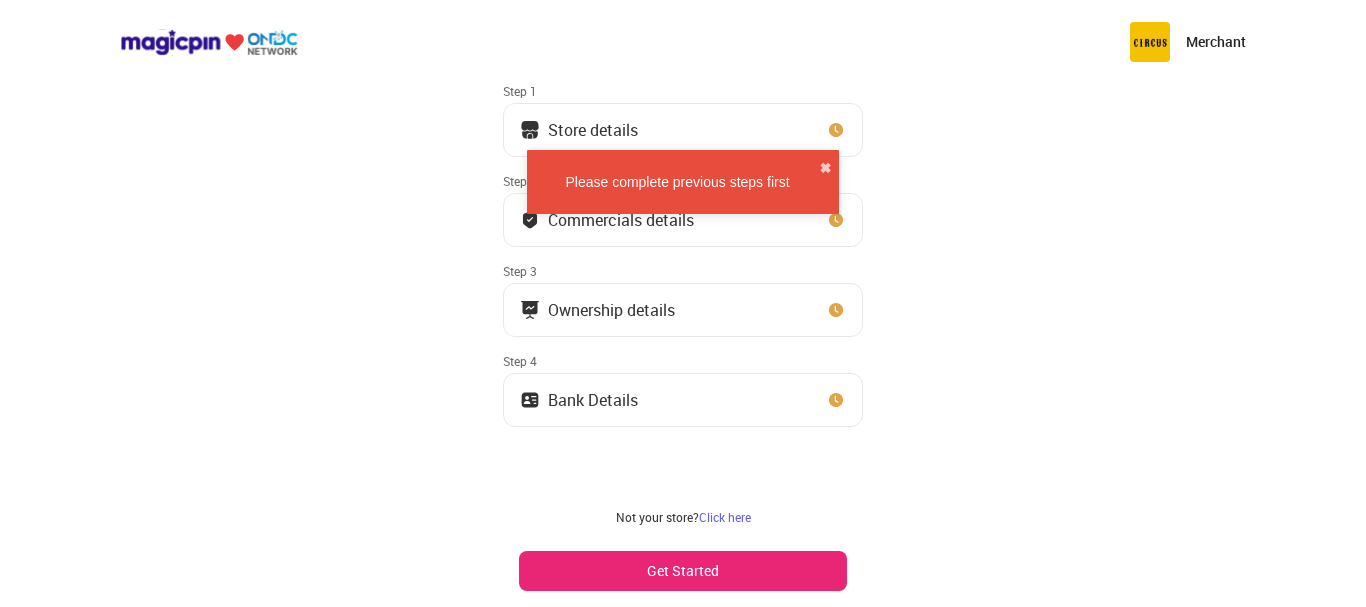 click on "Store details" at bounding box center [683, 130] 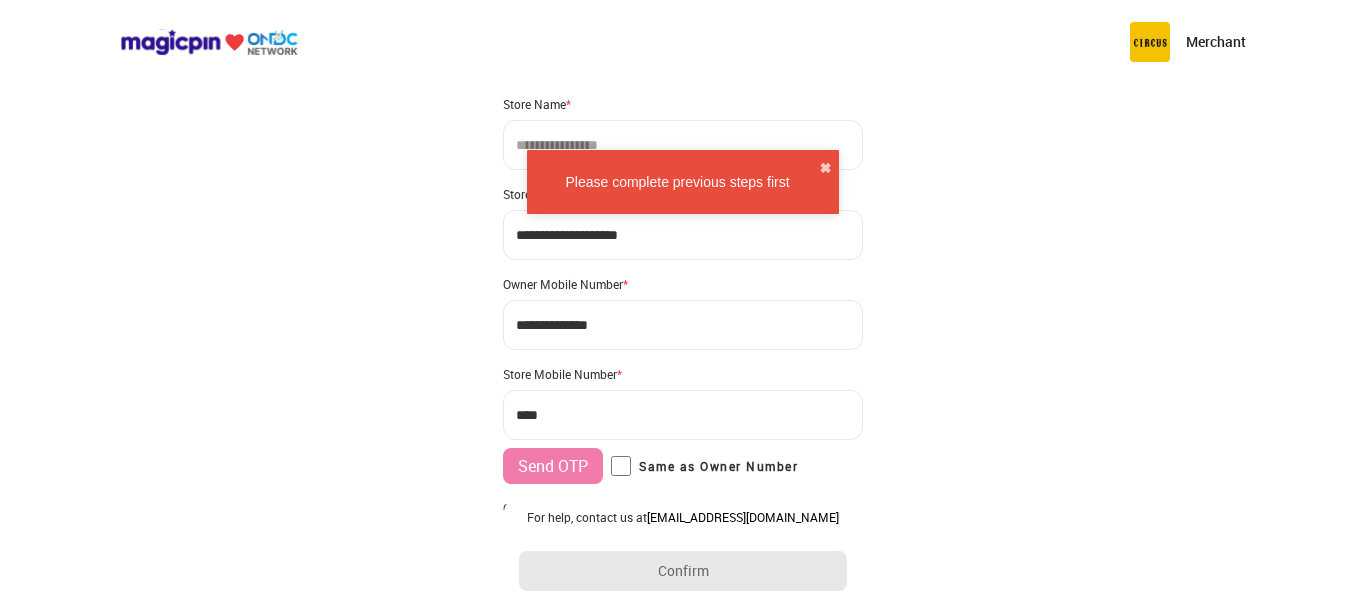 scroll, scrollTop: 0, scrollLeft: 0, axis: both 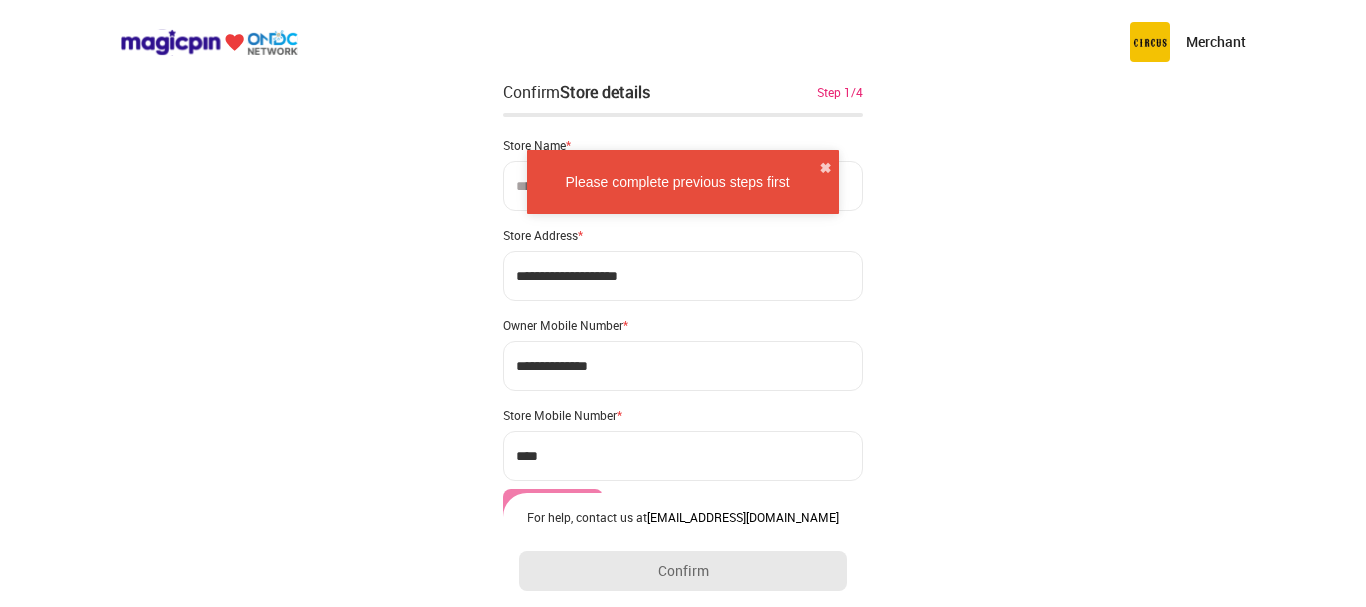 click on "✖" at bounding box center [825, 168] 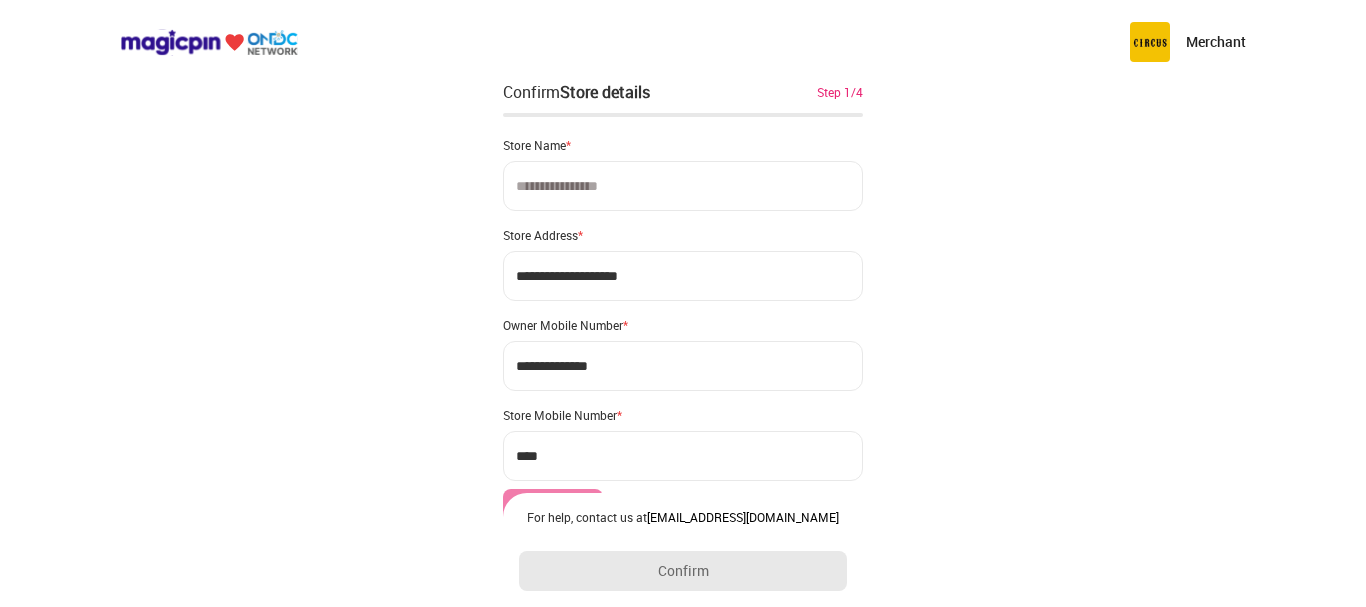 click at bounding box center (683, 186) 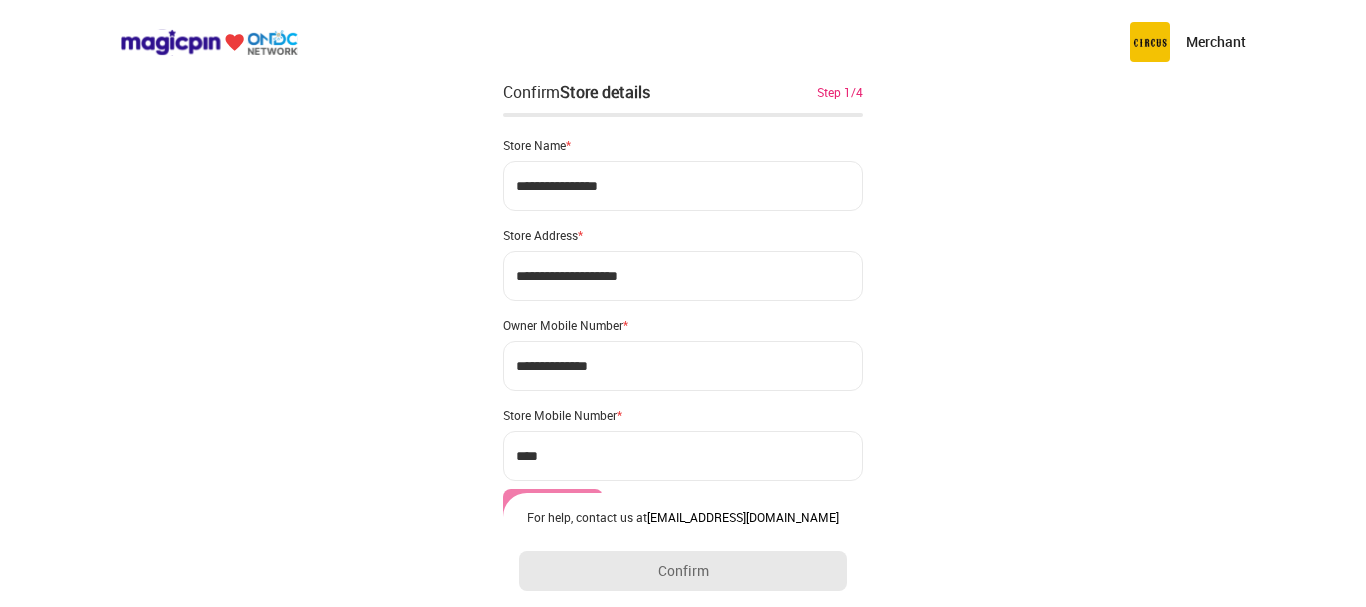 type on "**********" 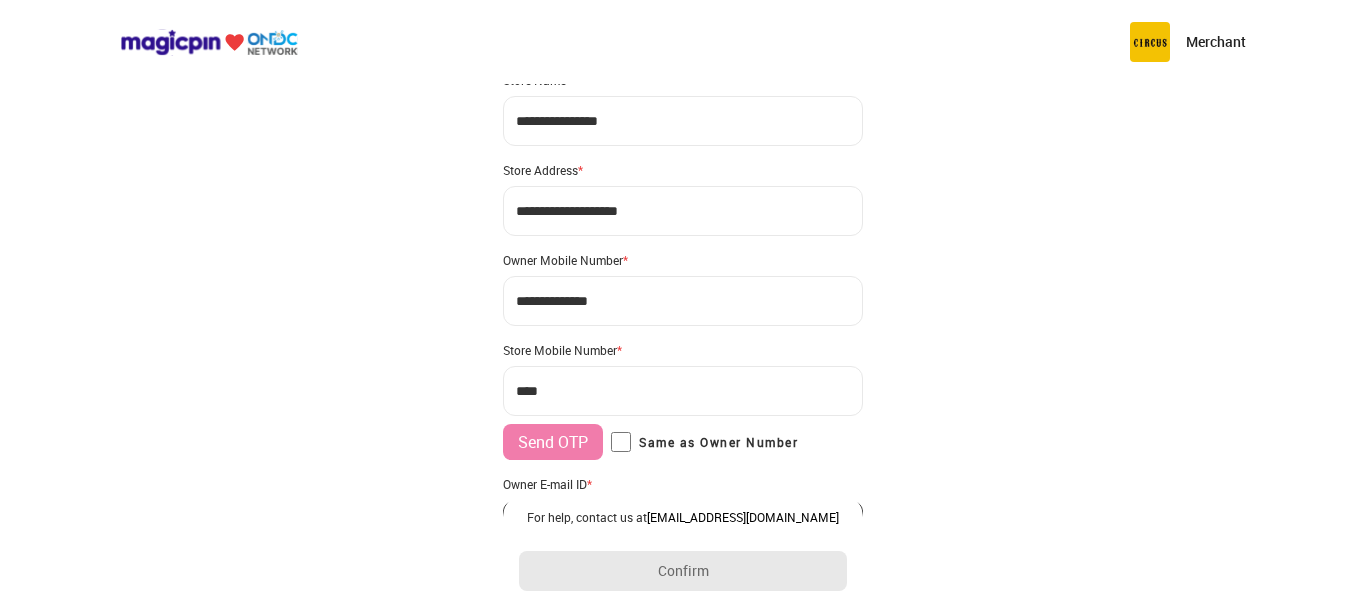 scroll, scrollTop: 100, scrollLeft: 0, axis: vertical 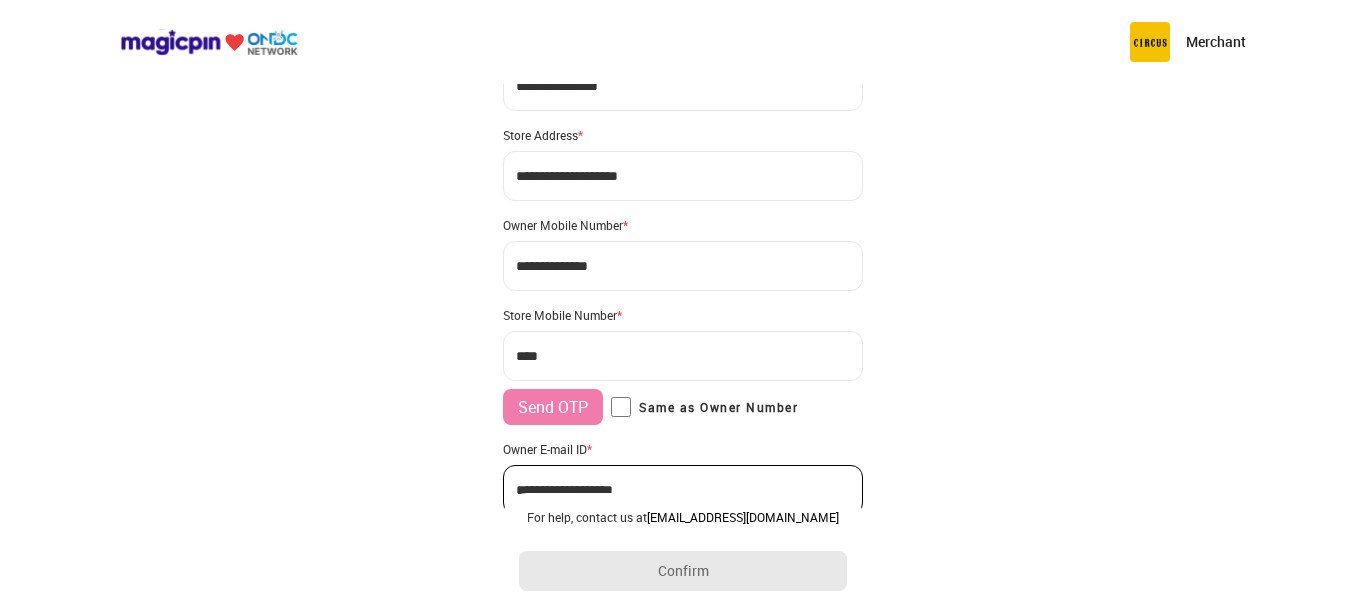 click on "***" at bounding box center [683, 356] 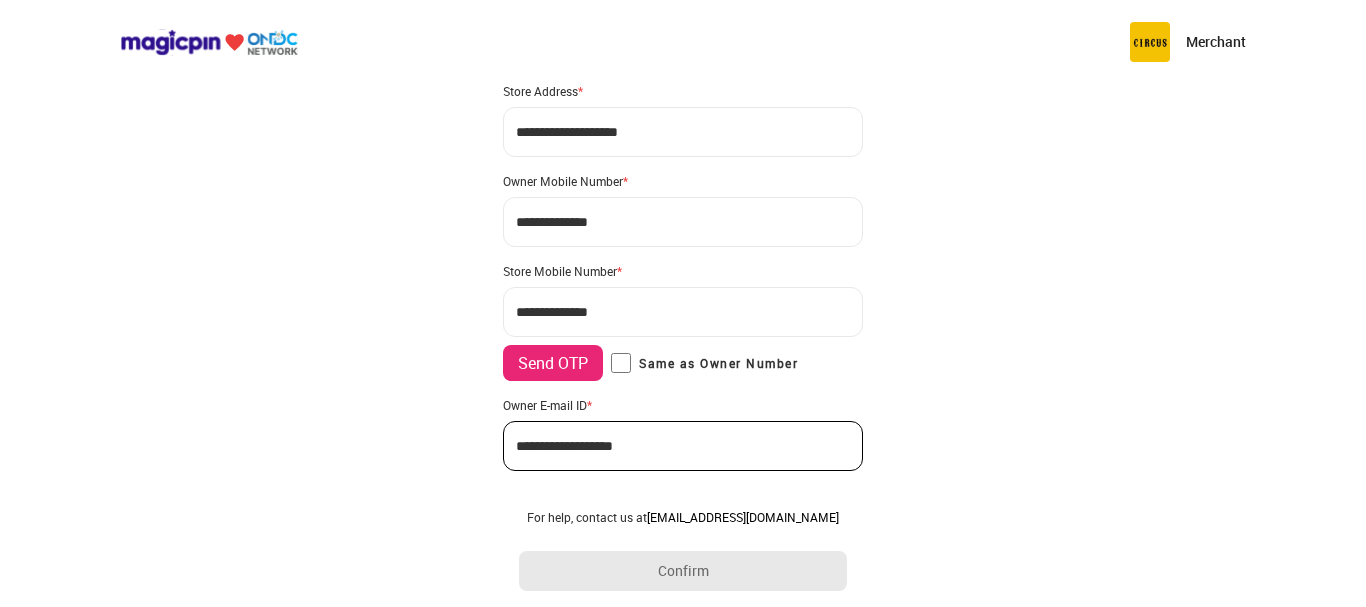 scroll, scrollTop: 188, scrollLeft: 0, axis: vertical 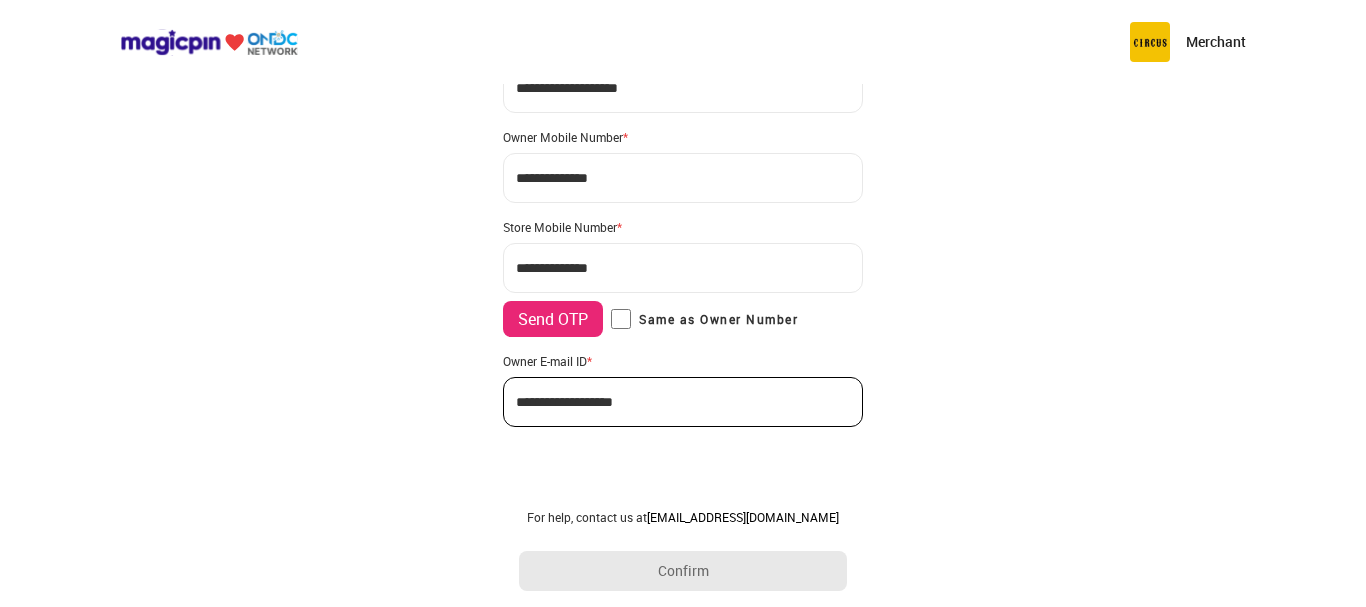 type on "**********" 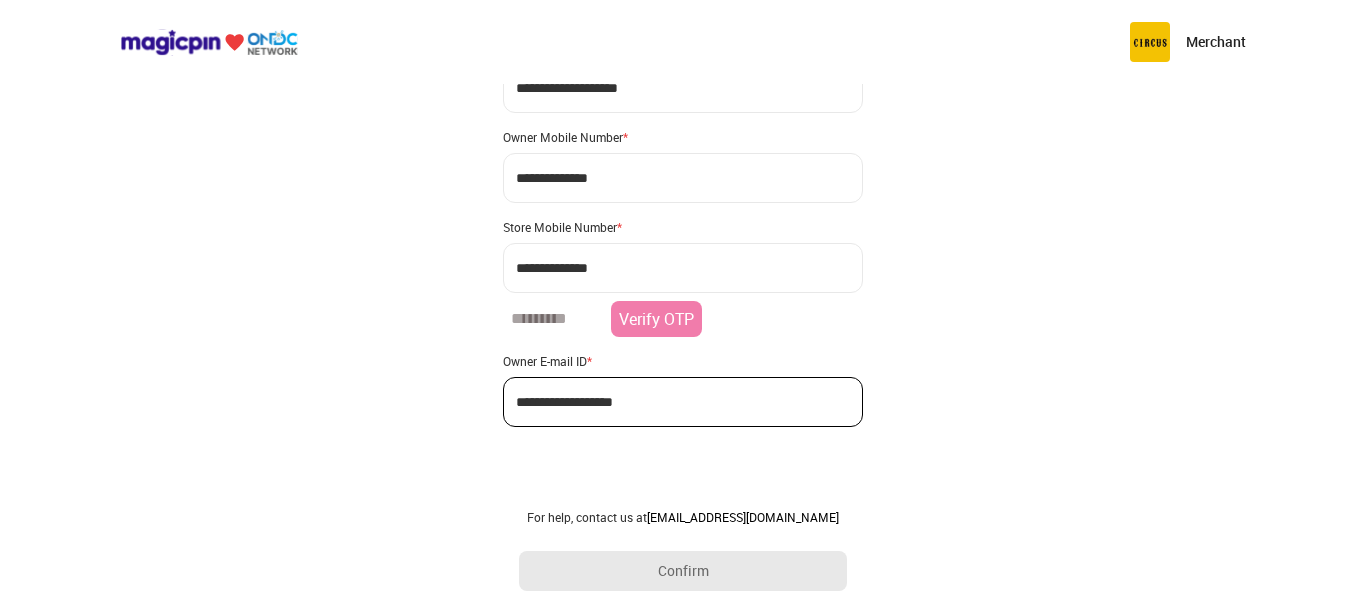click at bounding box center (553, 319) 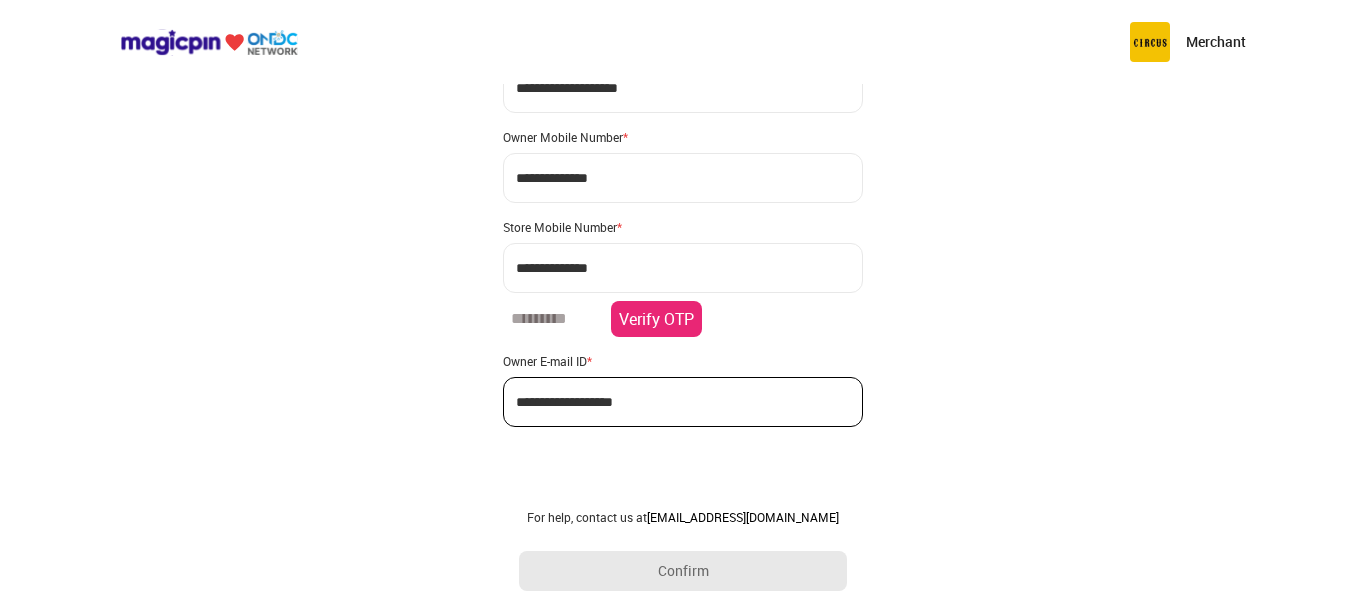 type on "******" 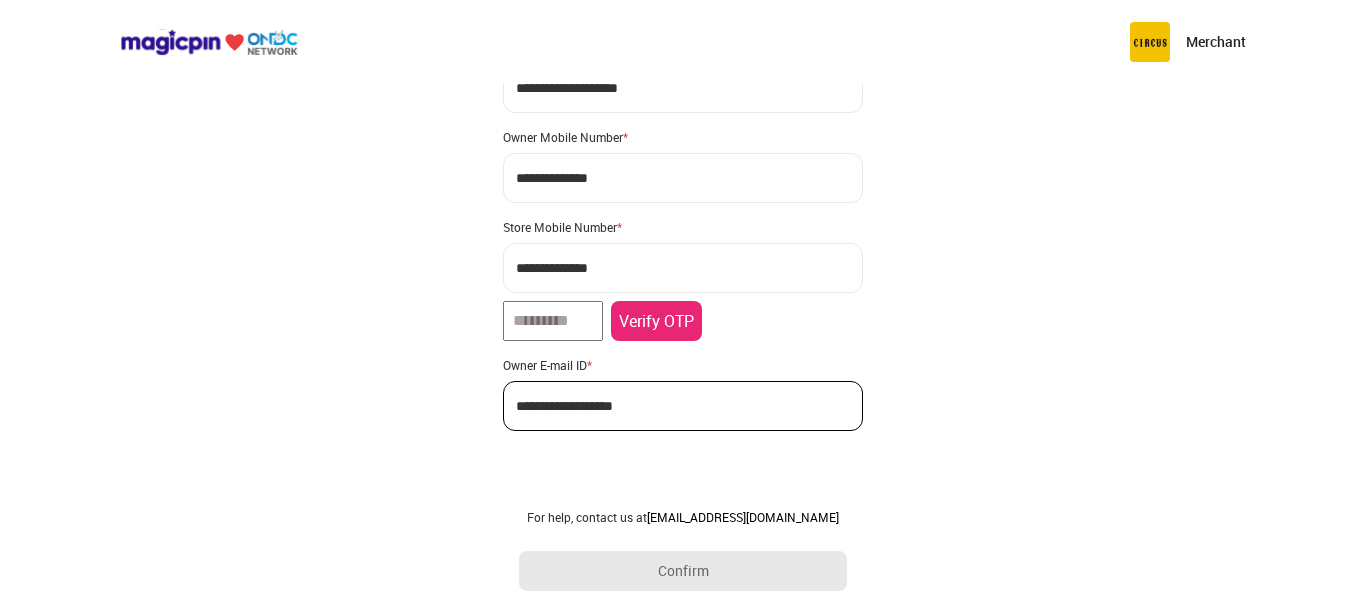 click on "Verify OTP" at bounding box center (656, 321) 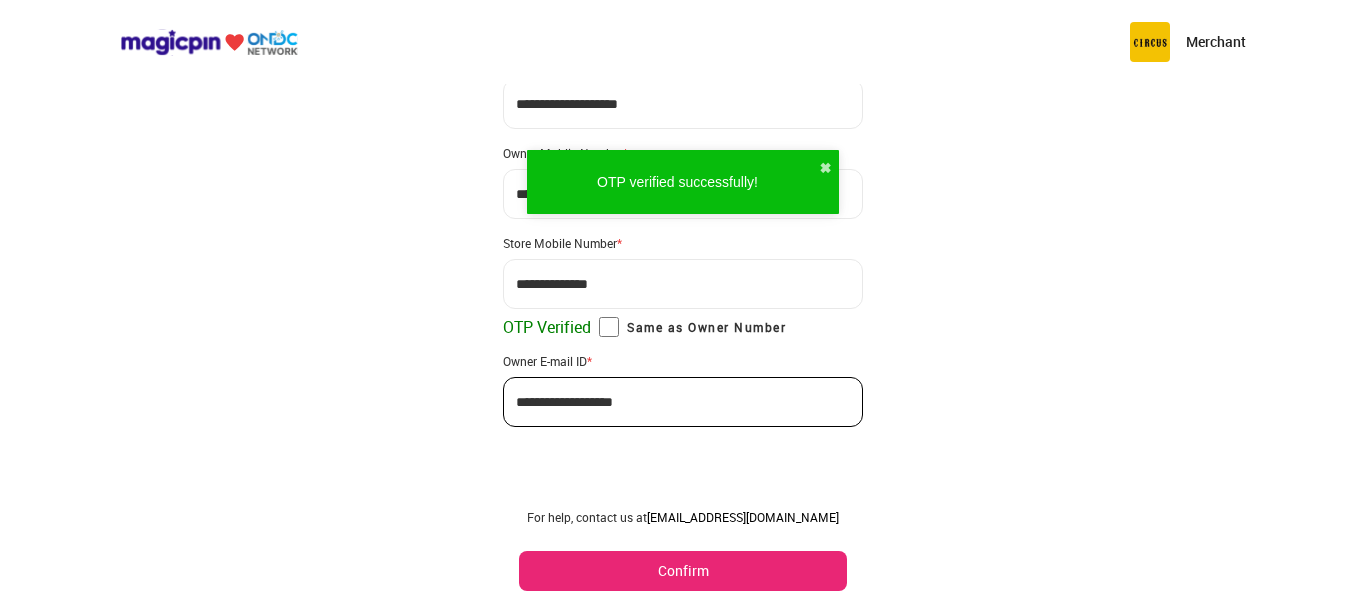 click on "Confirm" at bounding box center [683, 571] 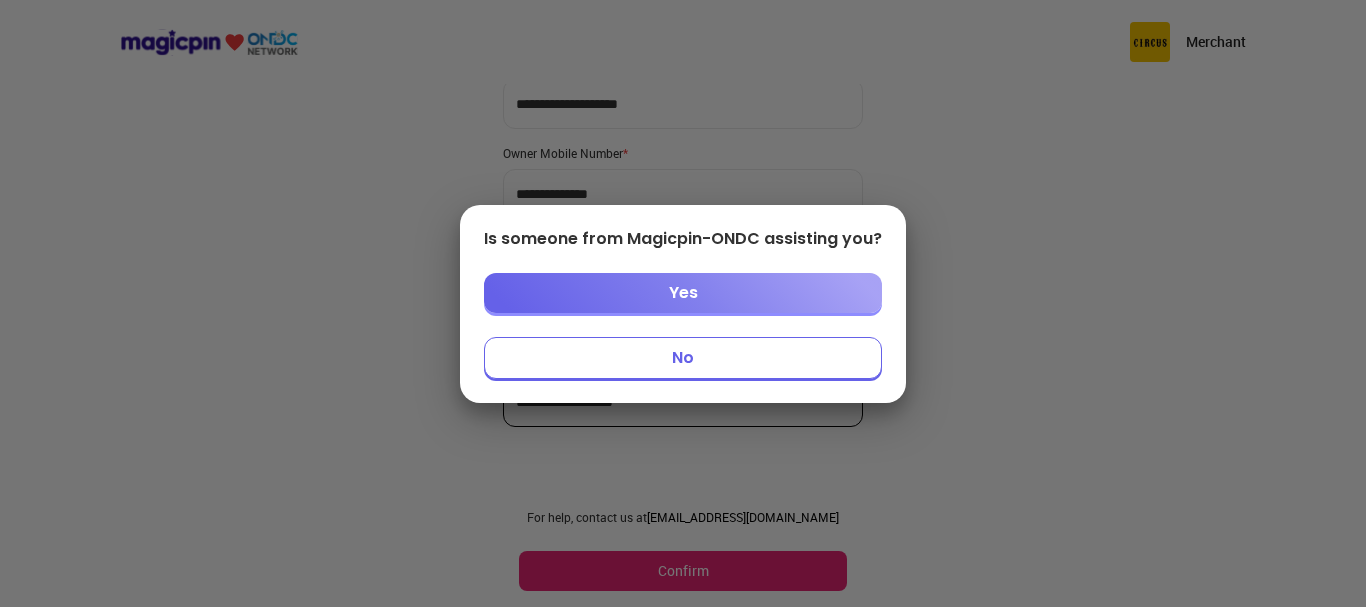 click on "Yes" at bounding box center (683, 293) 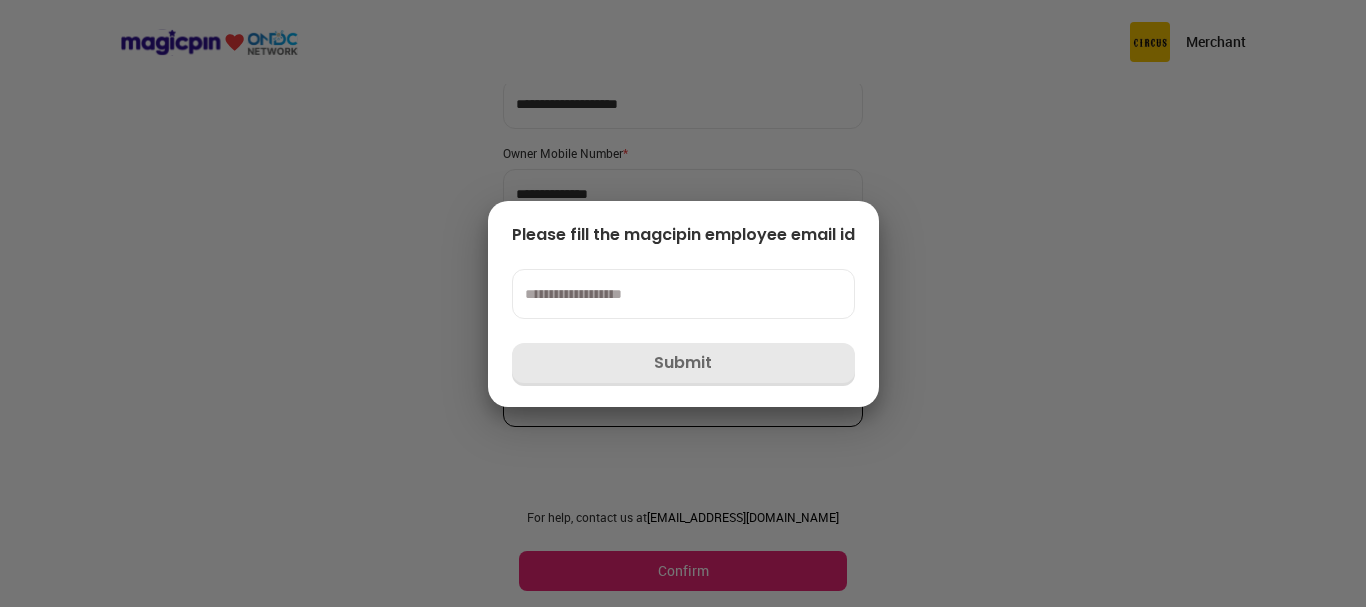 click at bounding box center (683, 294) 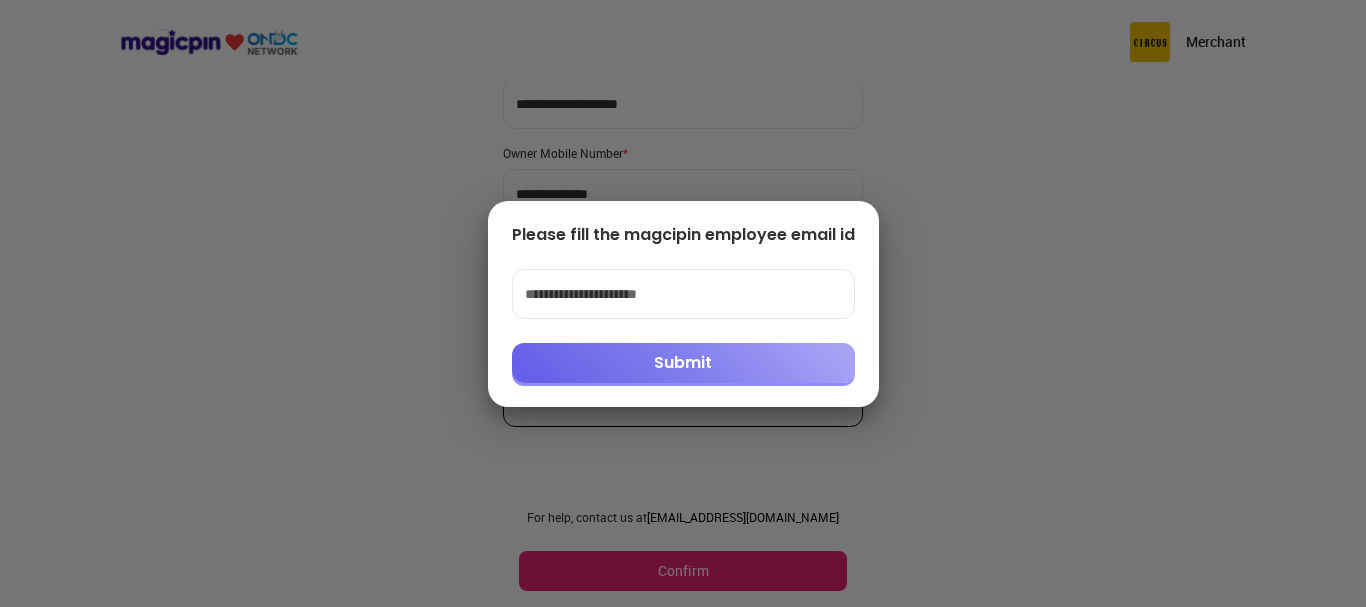 click on "Submit" at bounding box center [683, 363] 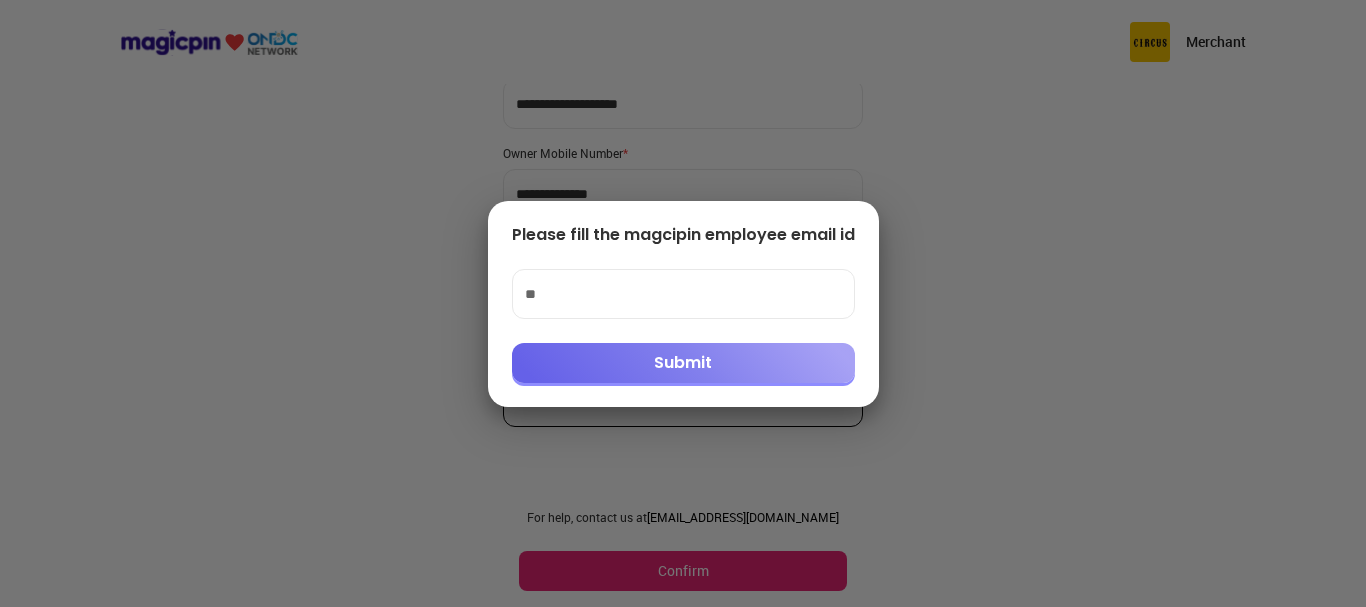 type on "*" 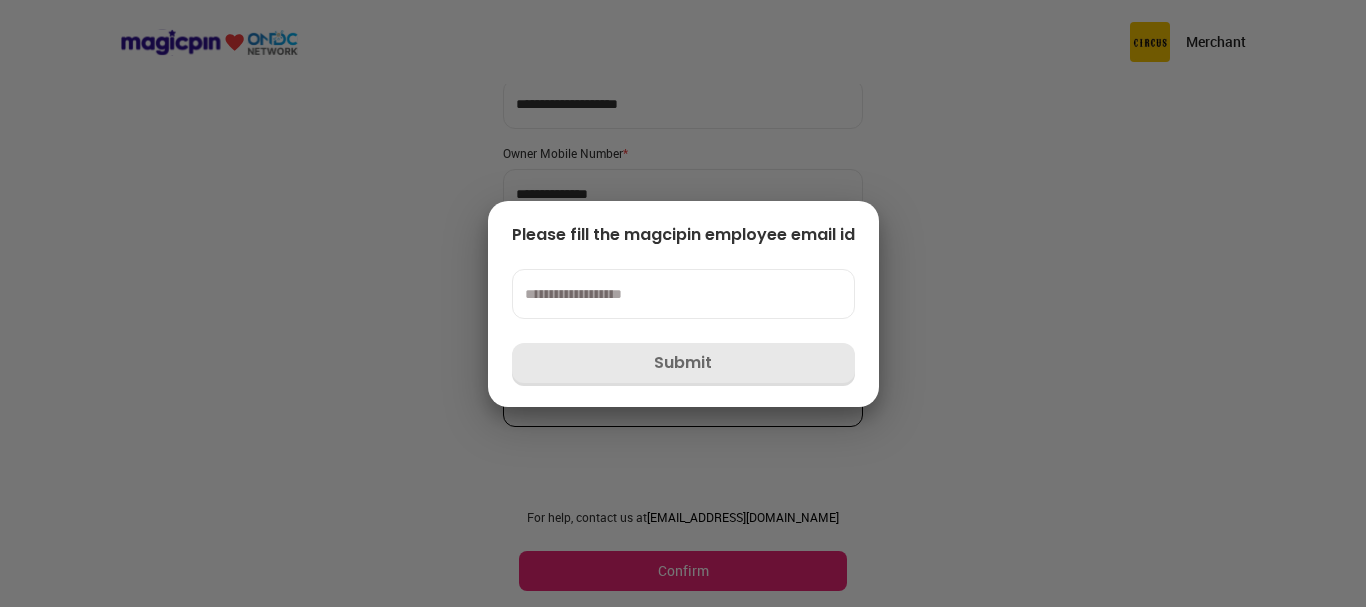 paste on "**********" 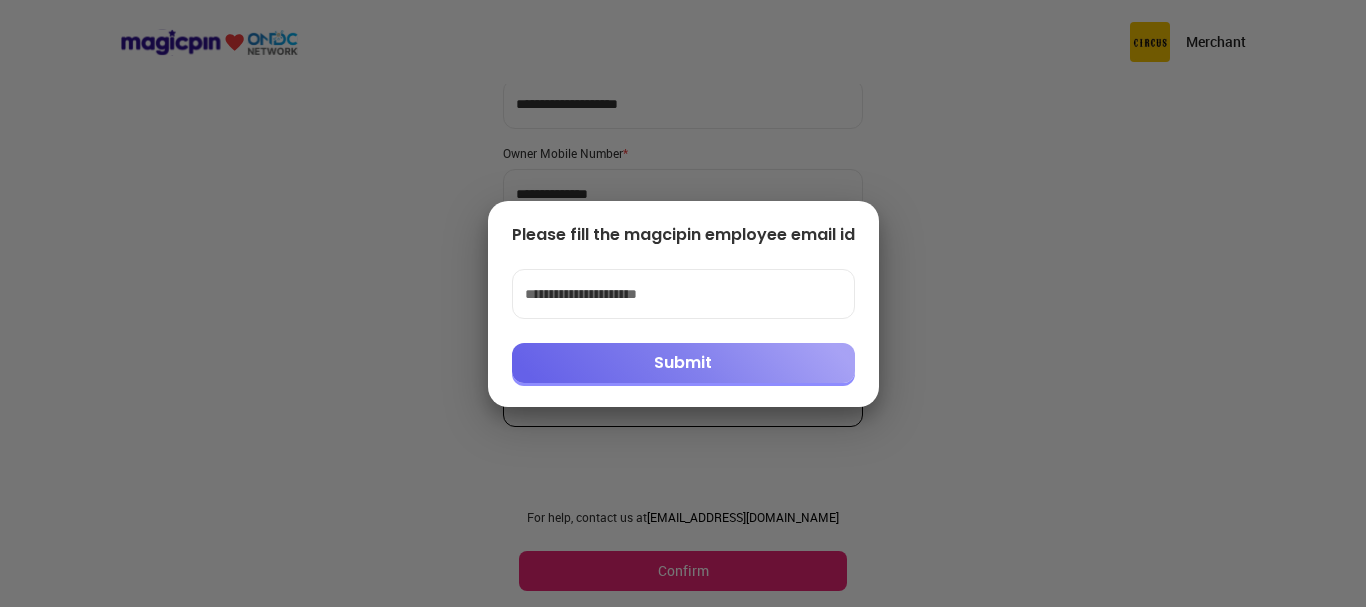 type on "**********" 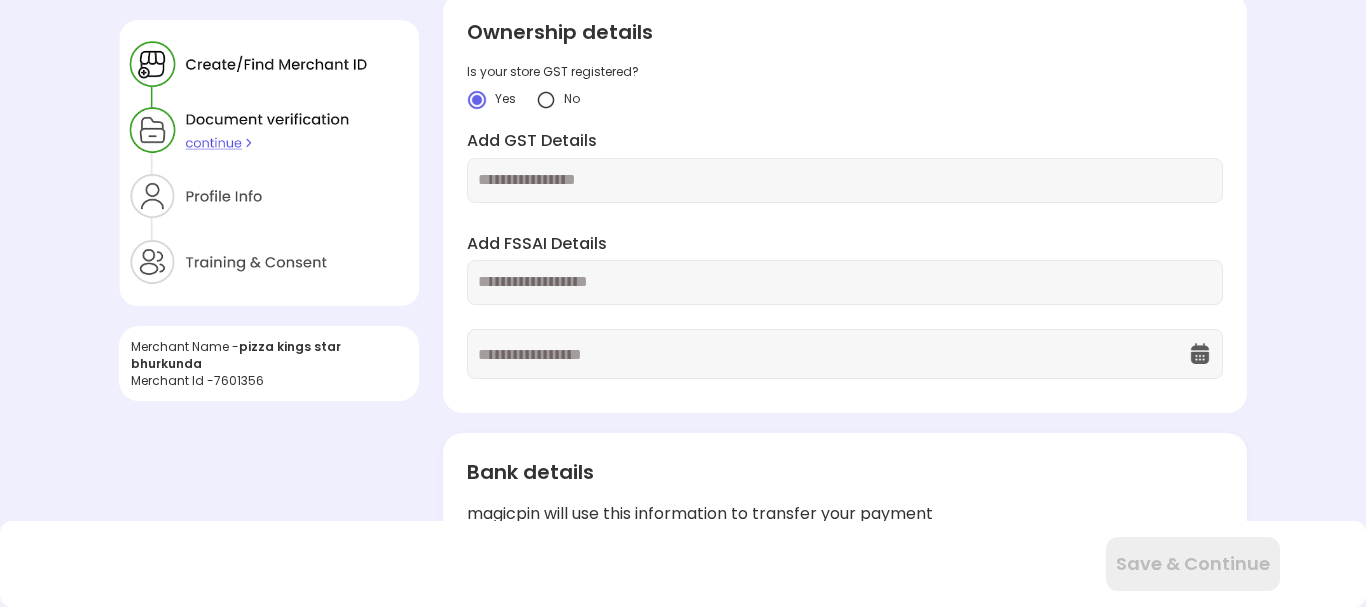scroll, scrollTop: 100, scrollLeft: 0, axis: vertical 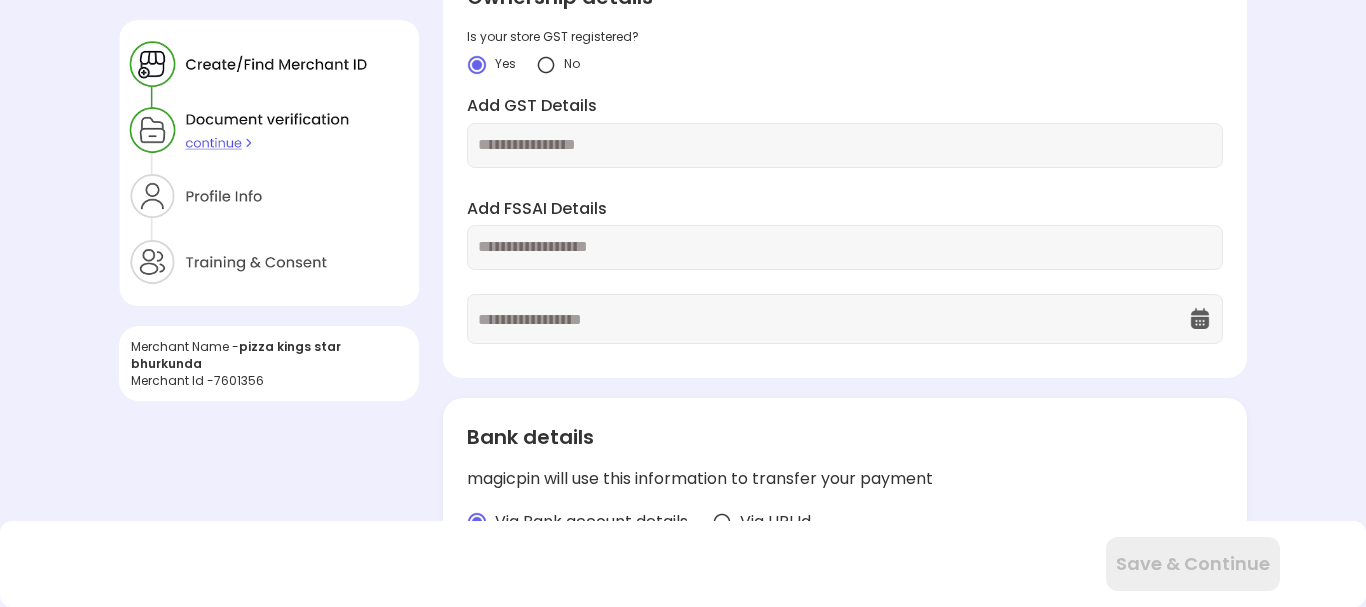 click at bounding box center [844, 247] 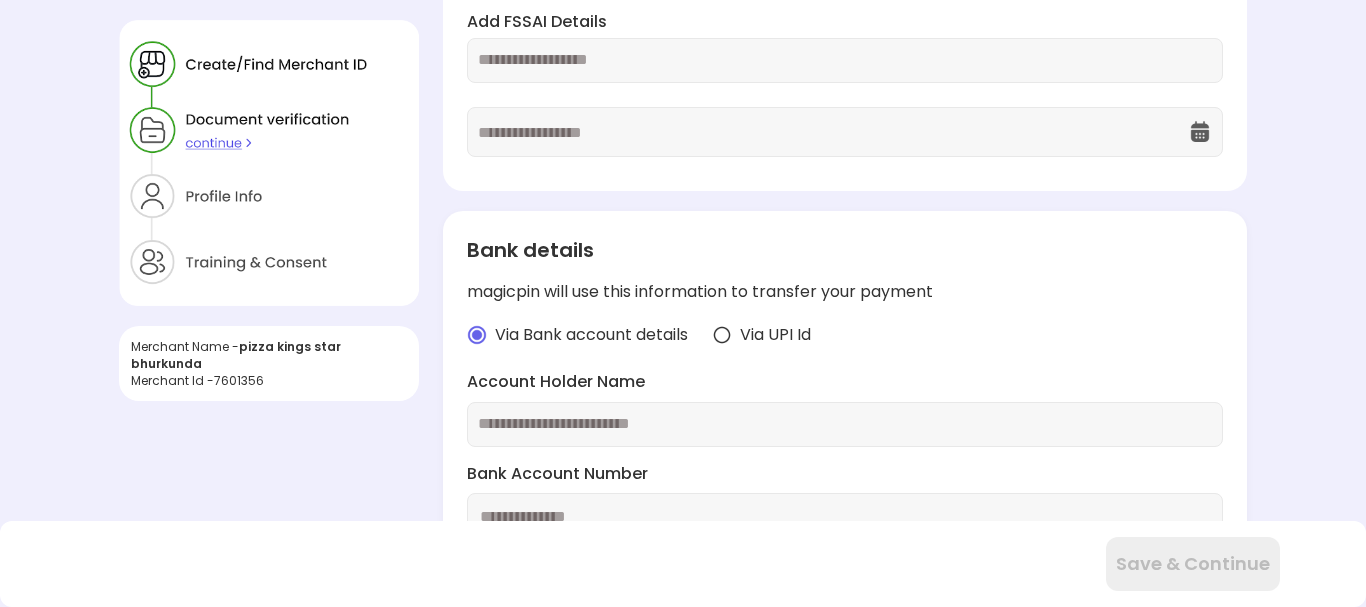scroll, scrollTop: 300, scrollLeft: 0, axis: vertical 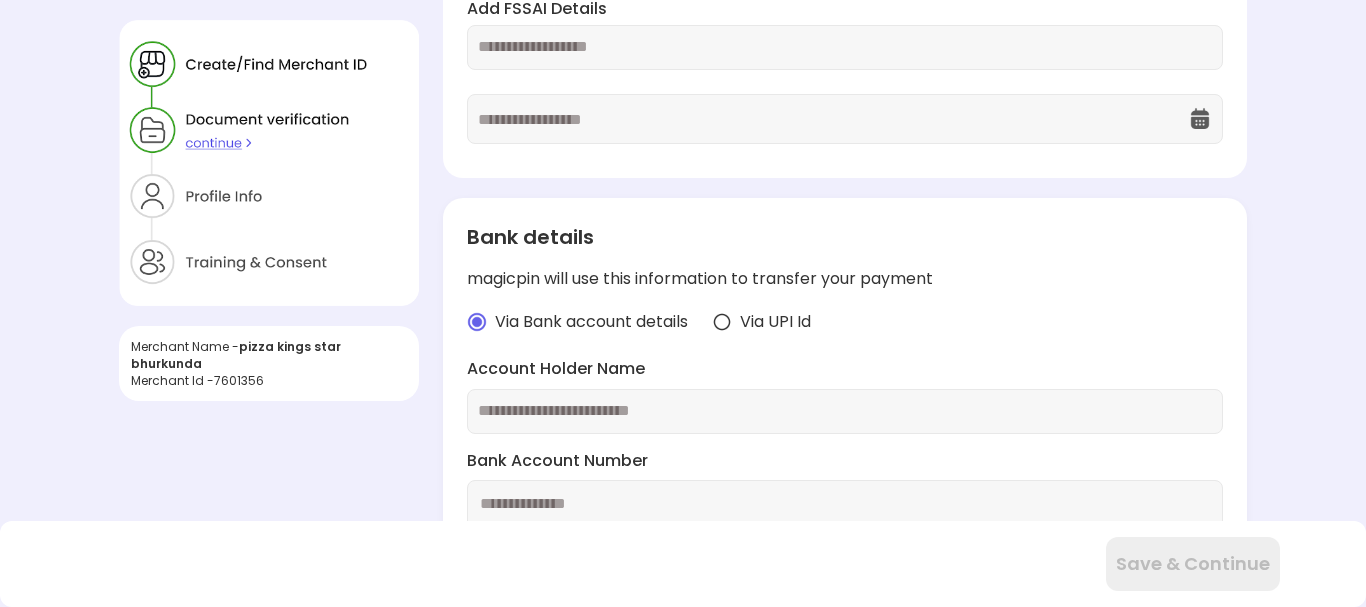 click at bounding box center [832, 119] 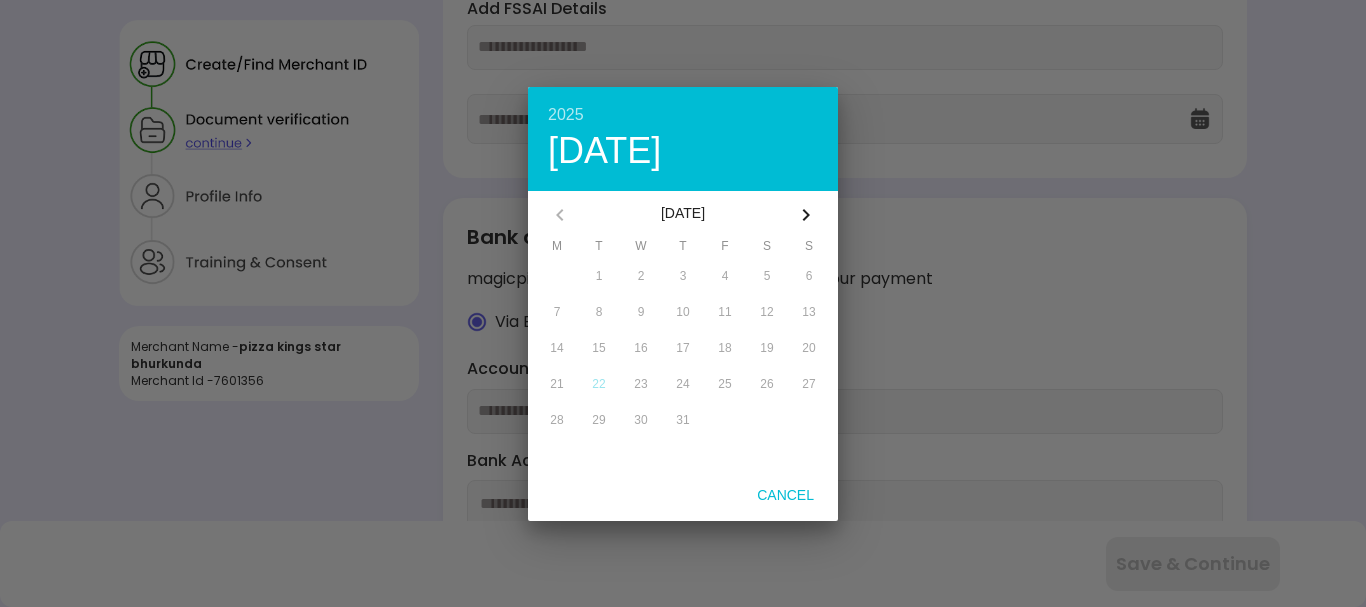click at bounding box center (683, 303) 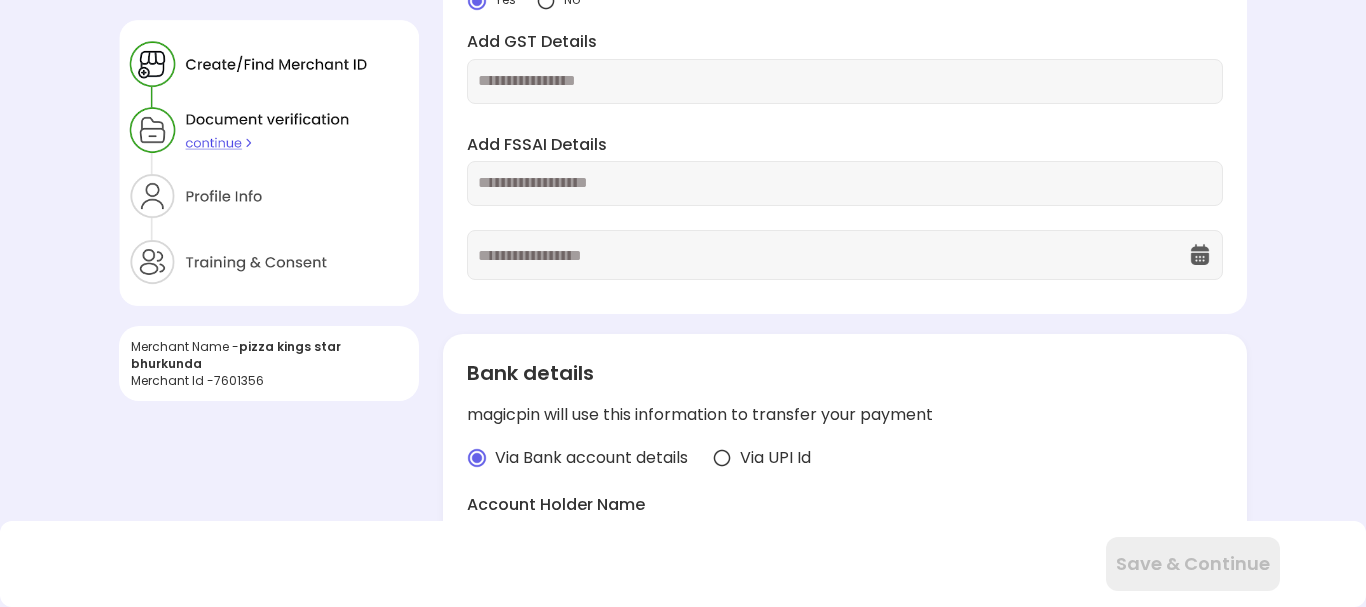 scroll, scrollTop: 200, scrollLeft: 0, axis: vertical 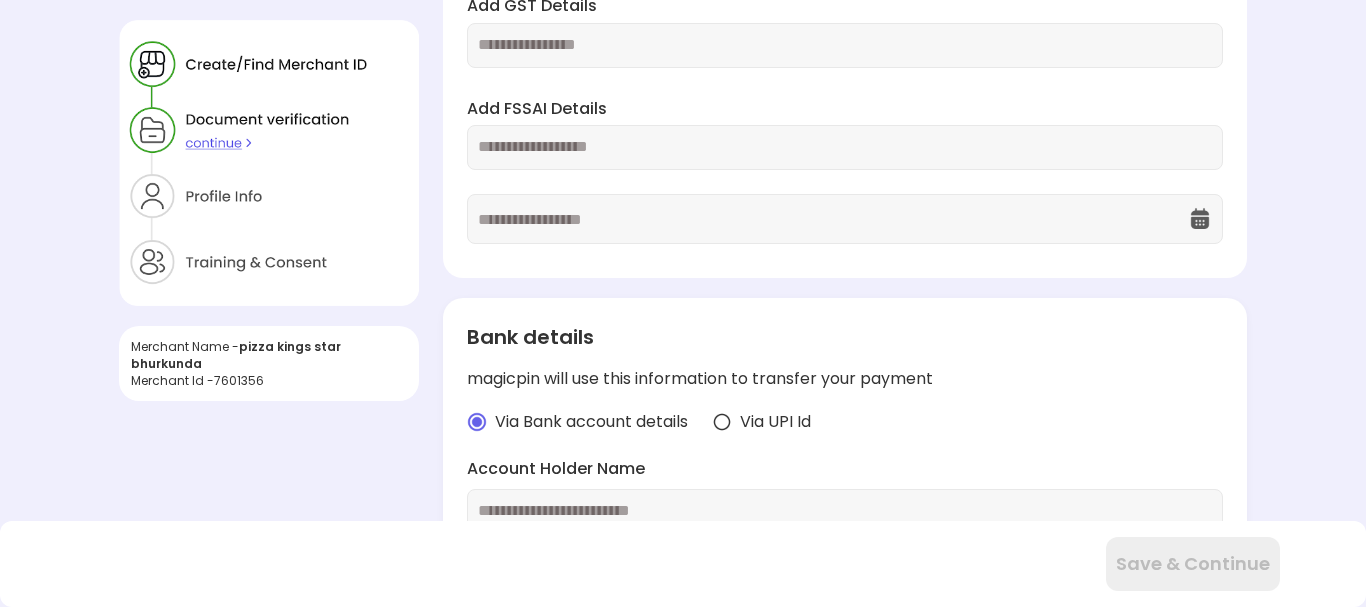 click at bounding box center [844, 147] 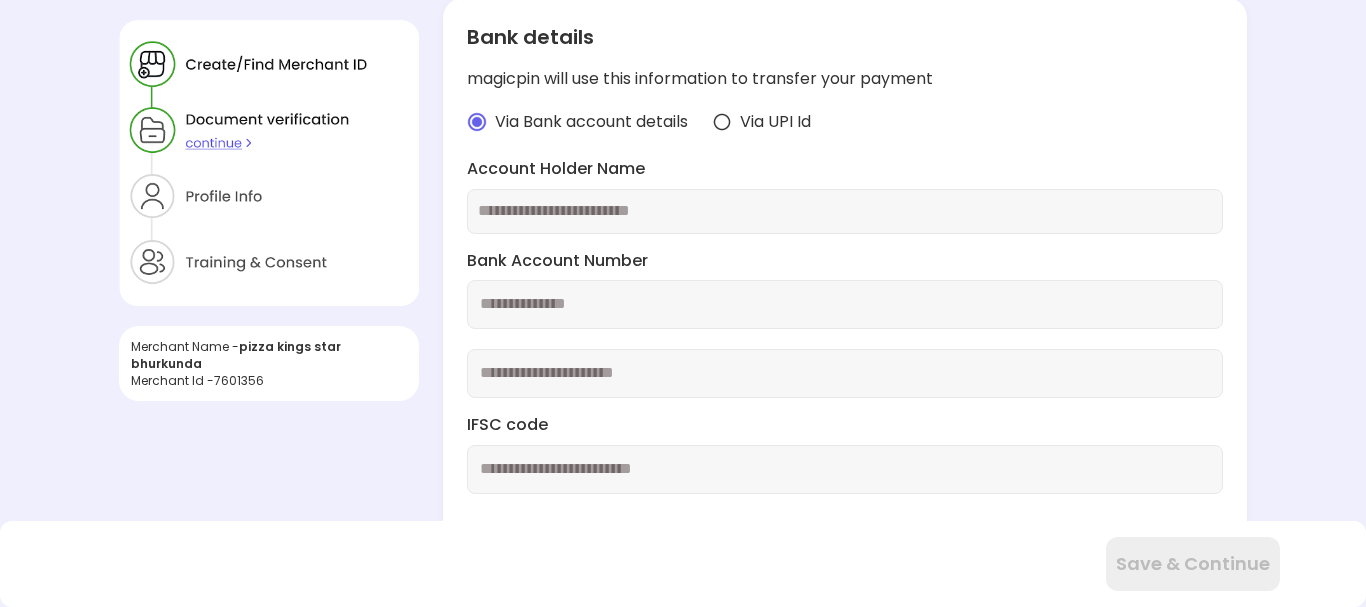 scroll, scrollTop: 600, scrollLeft: 0, axis: vertical 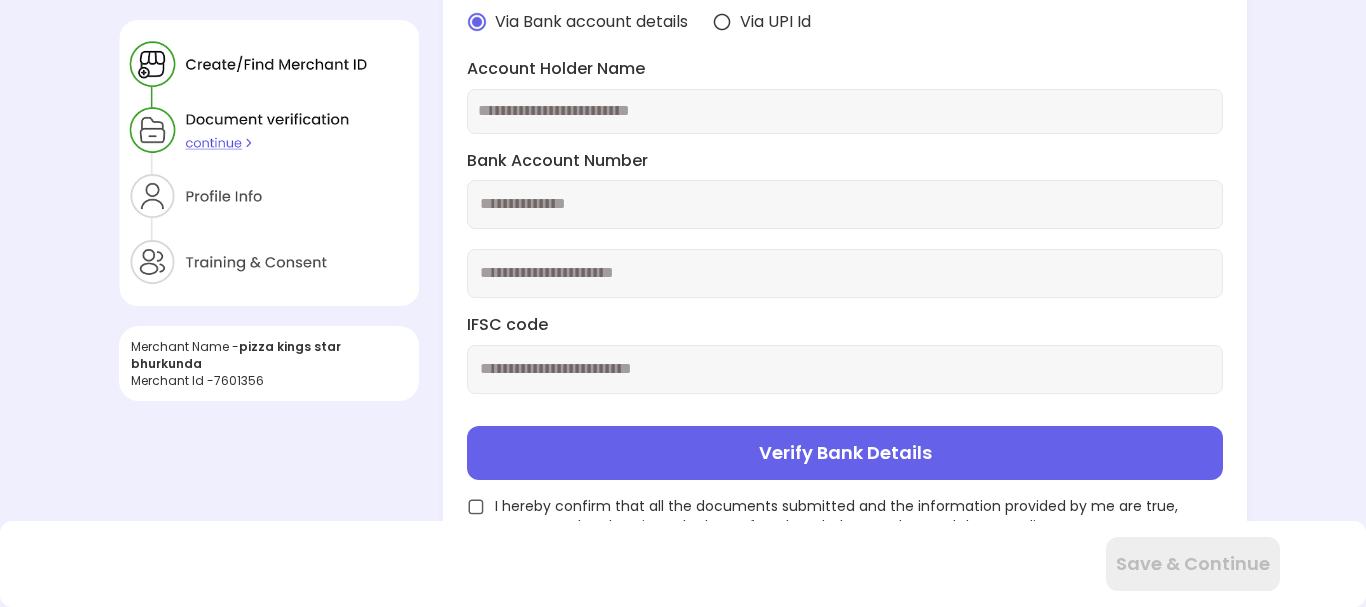 click at bounding box center (844, 111) 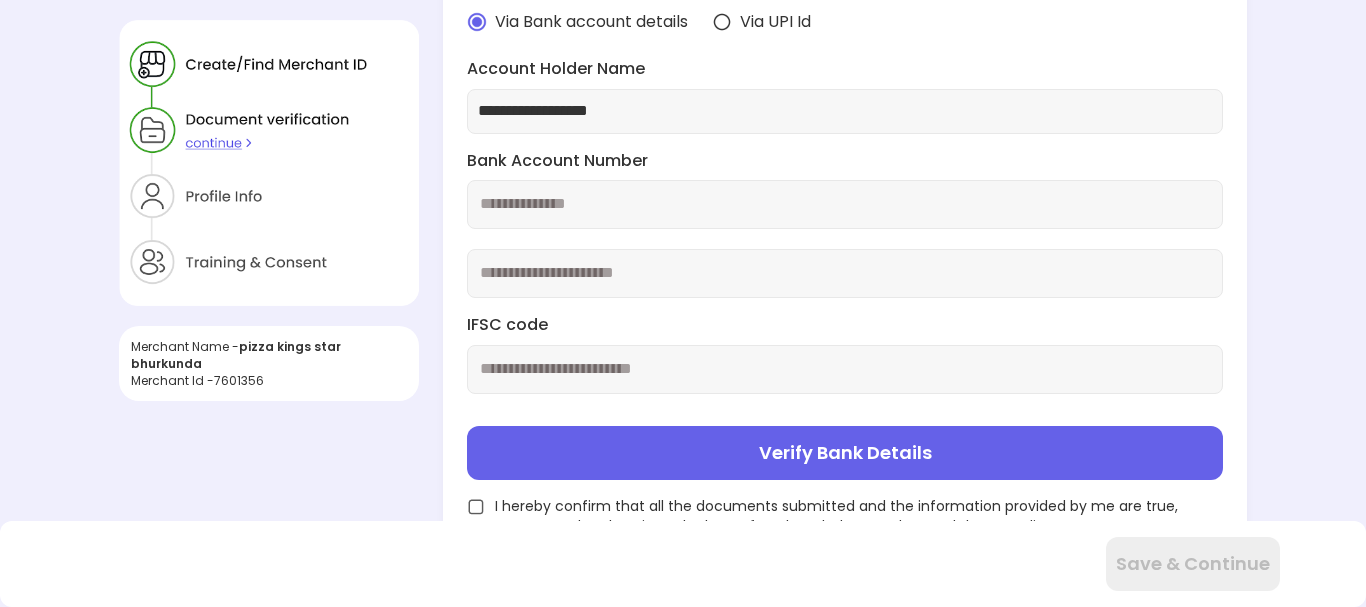 type on "**********" 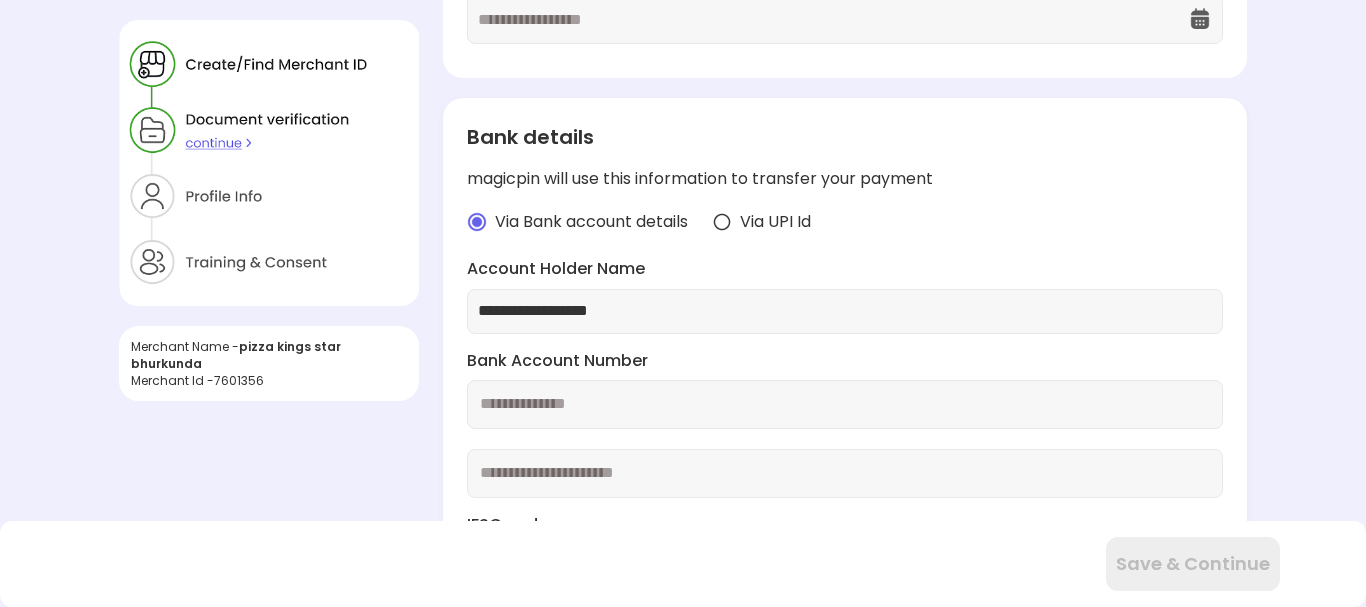 scroll, scrollTop: 617, scrollLeft: 0, axis: vertical 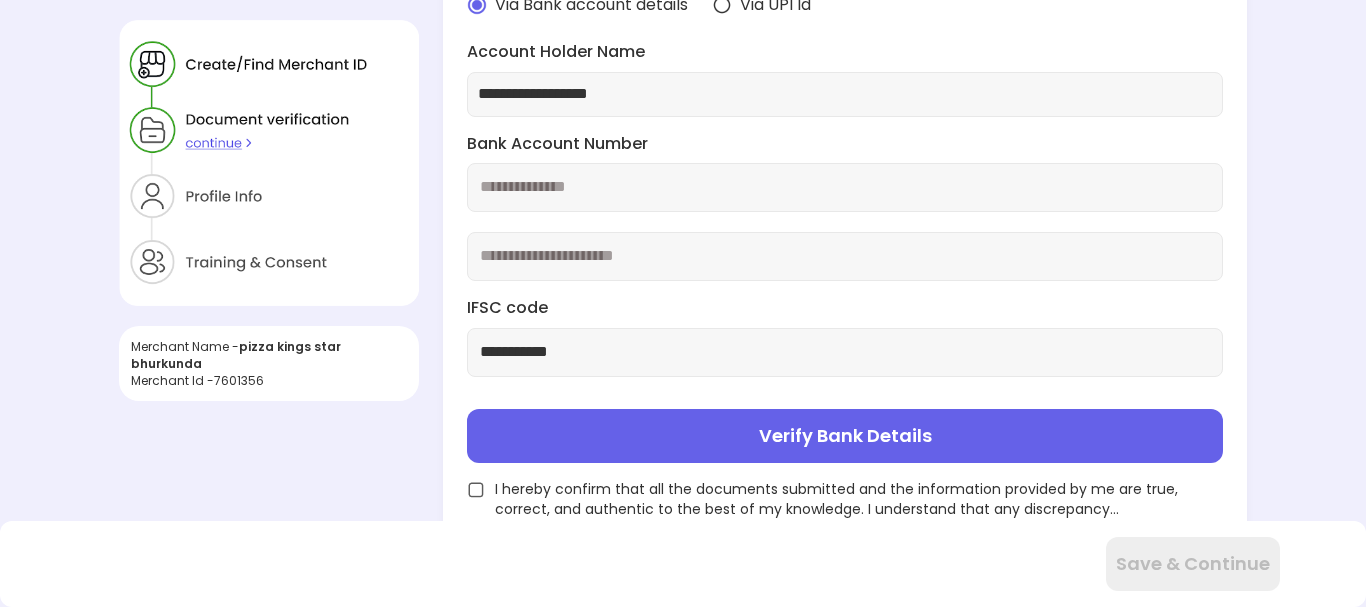 type on "**********" 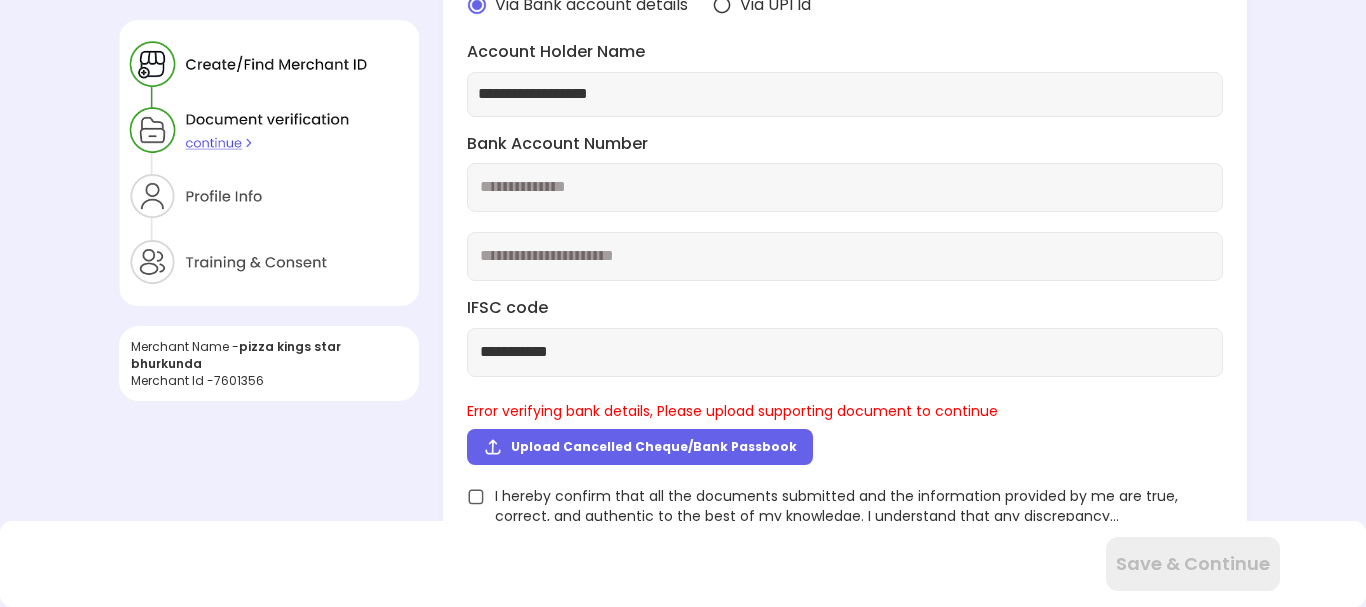 click on "I hereby confirm that all the documents submitted and the information provided by me are true, correct, and authentic to the best of my knowledge. I understand that any discrepancy..." 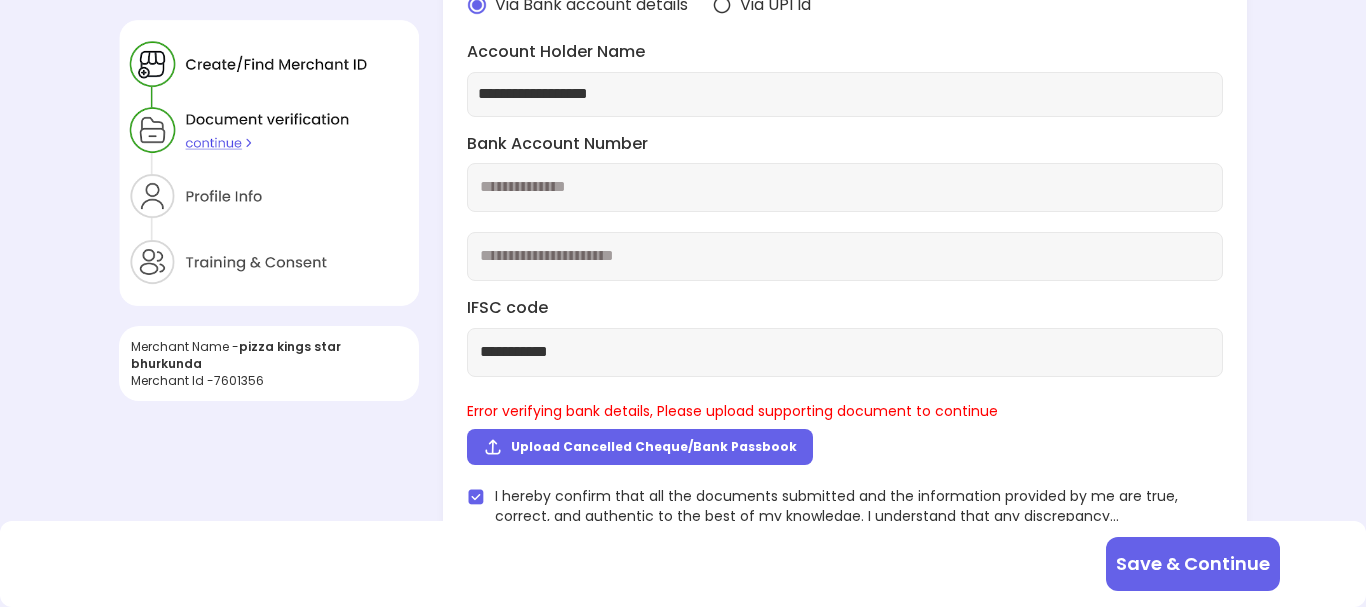 click on "Save & Continue" at bounding box center (1193, 564) 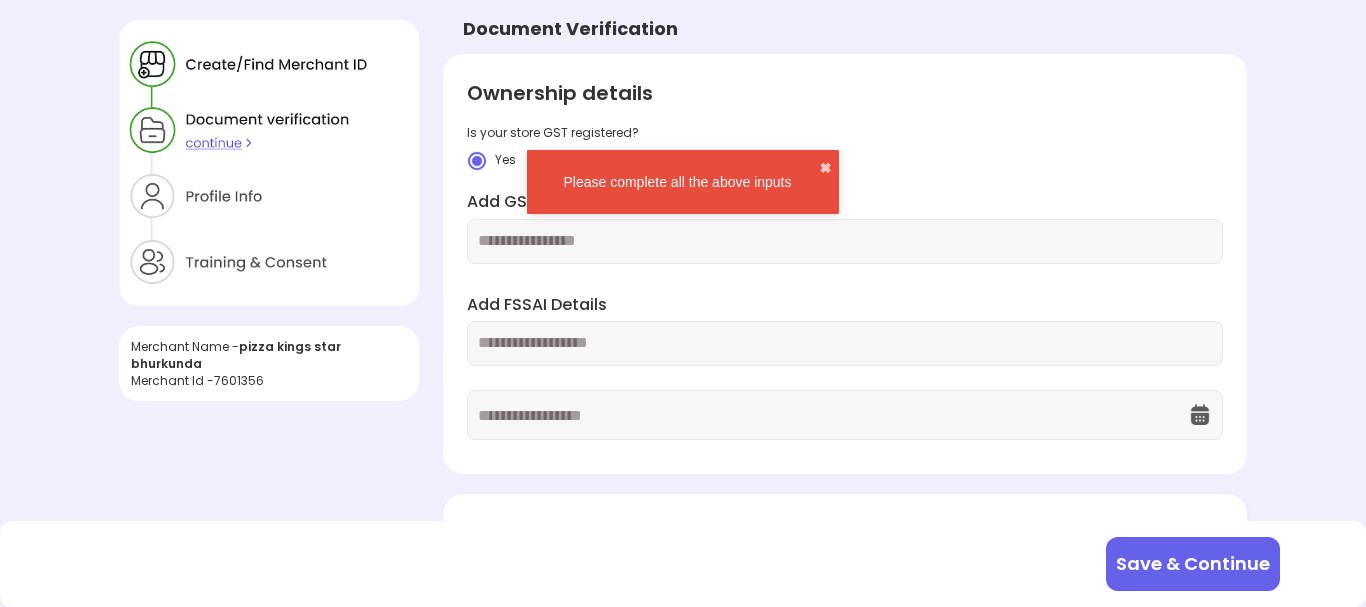 scroll, scrollTop: 0, scrollLeft: 0, axis: both 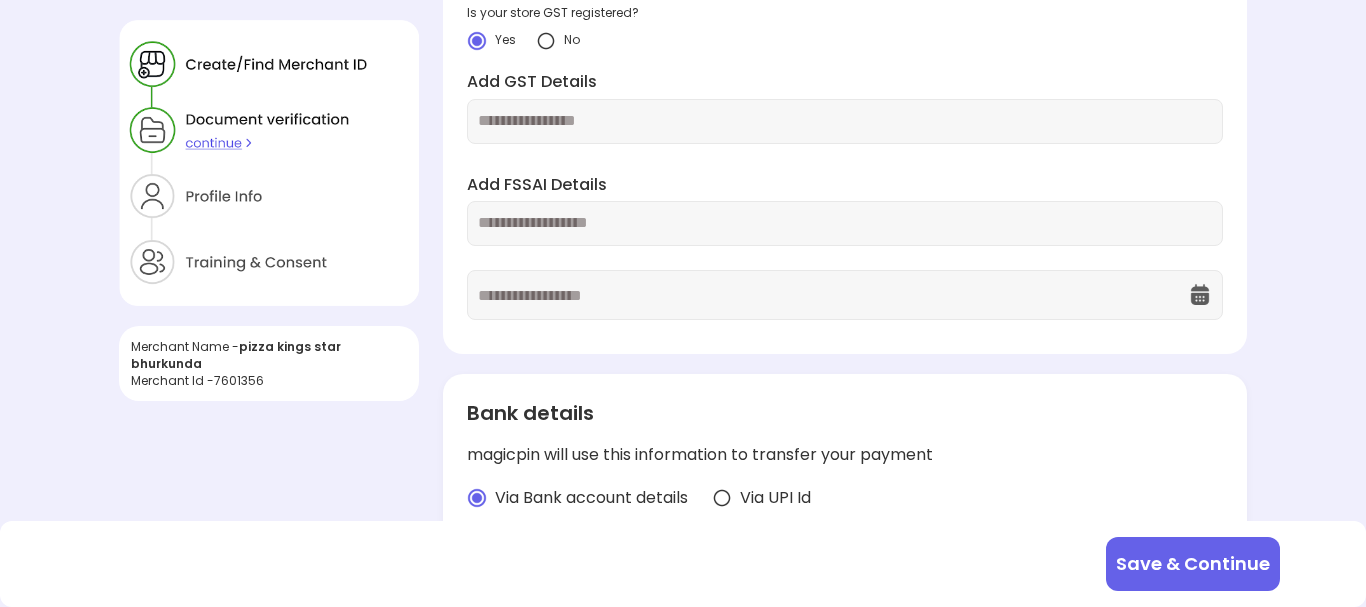 click at bounding box center (844, 223) 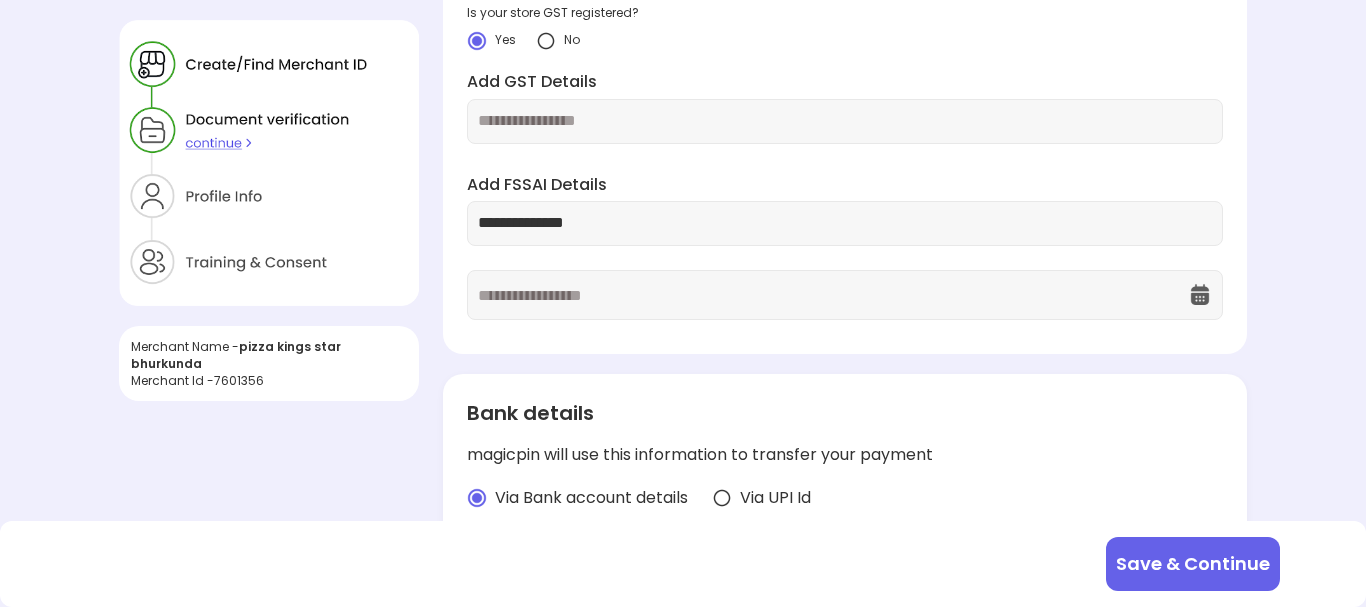 type on "**********" 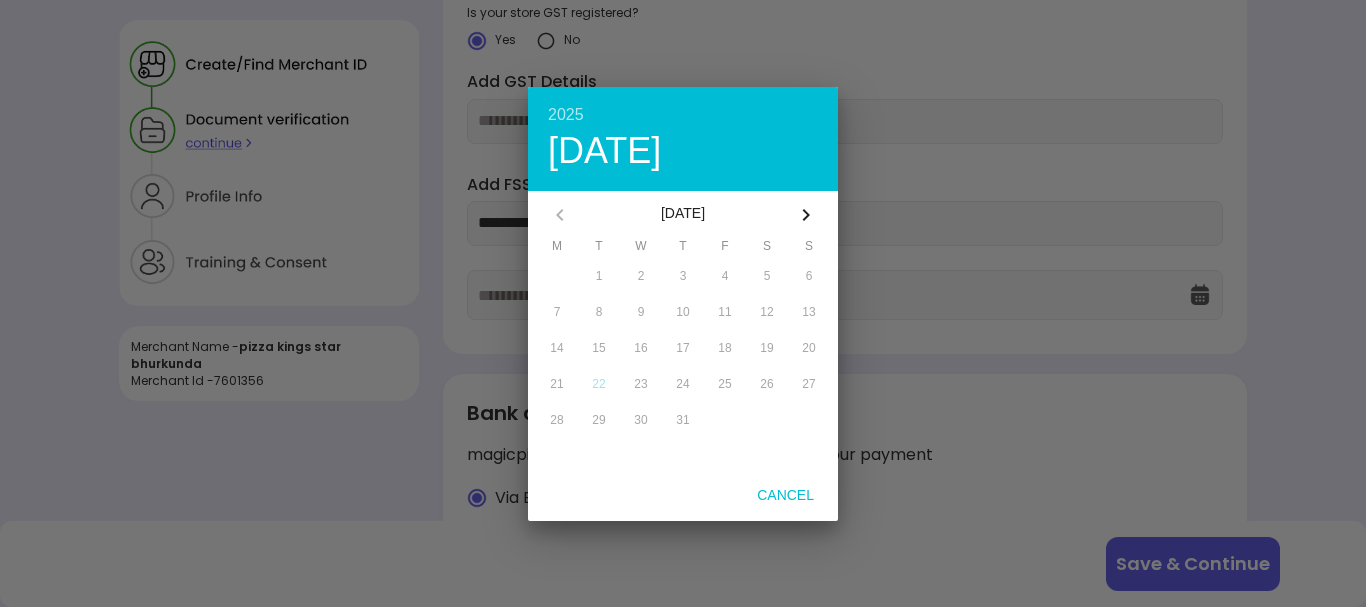 click at bounding box center (806, 215) 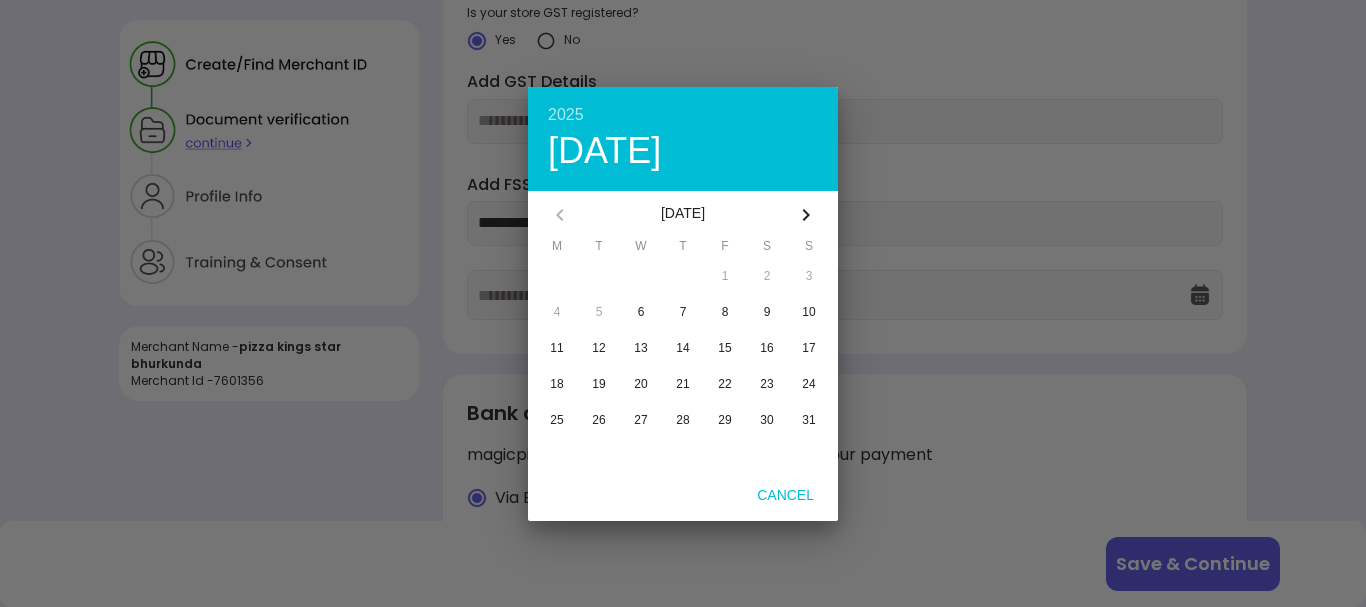 click at bounding box center (806, 215) 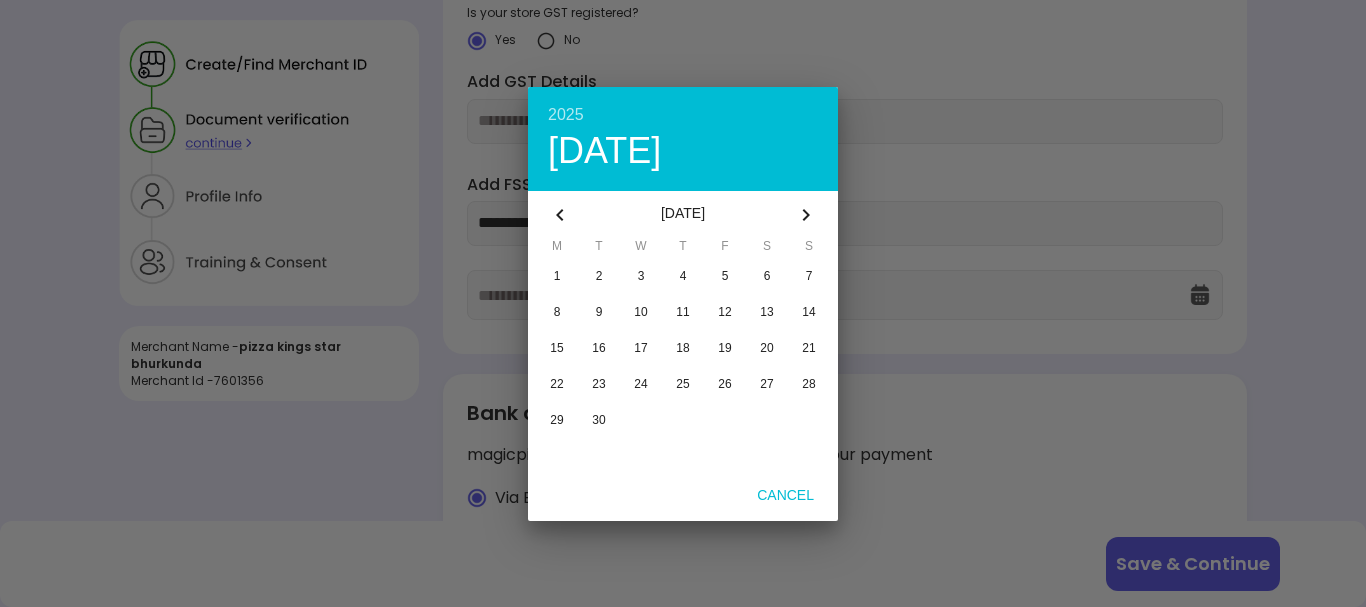 click at bounding box center [806, 215] 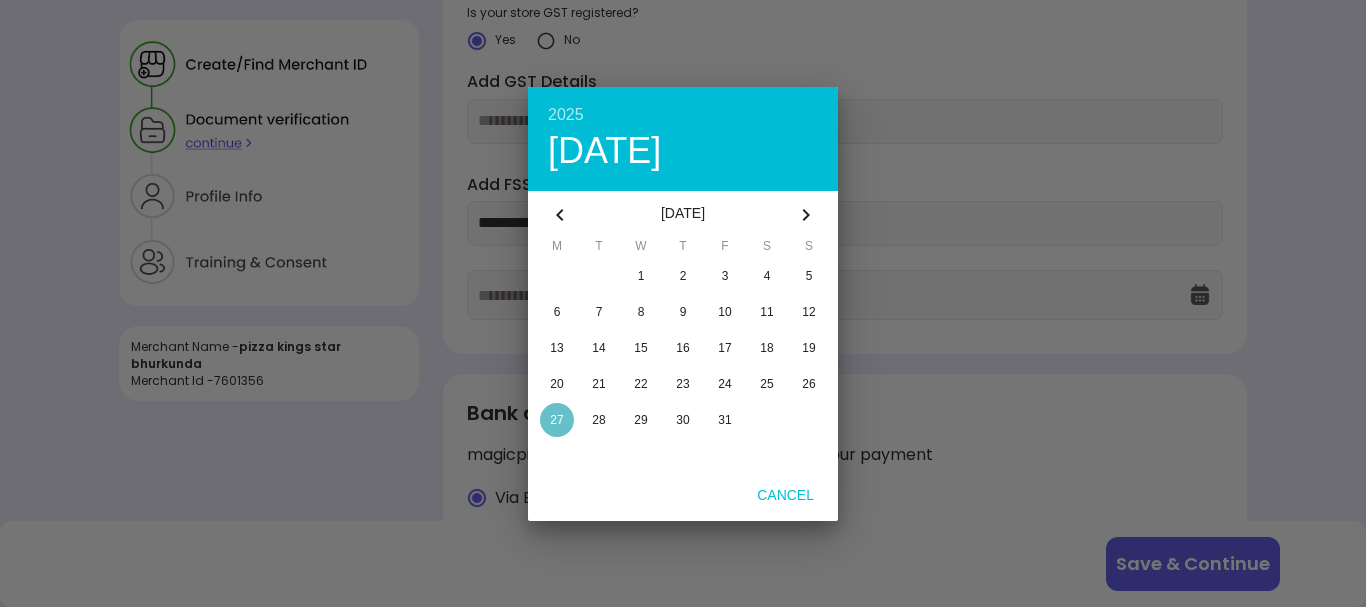 click on "27" at bounding box center [556, 420] 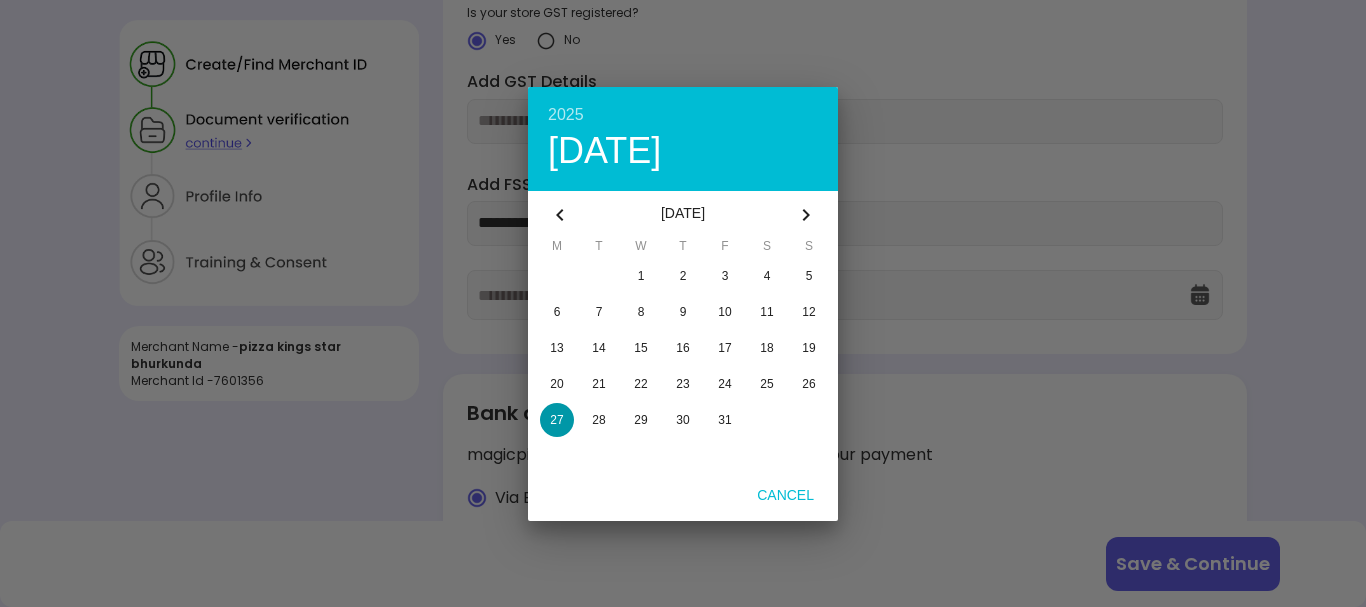 type on "**********" 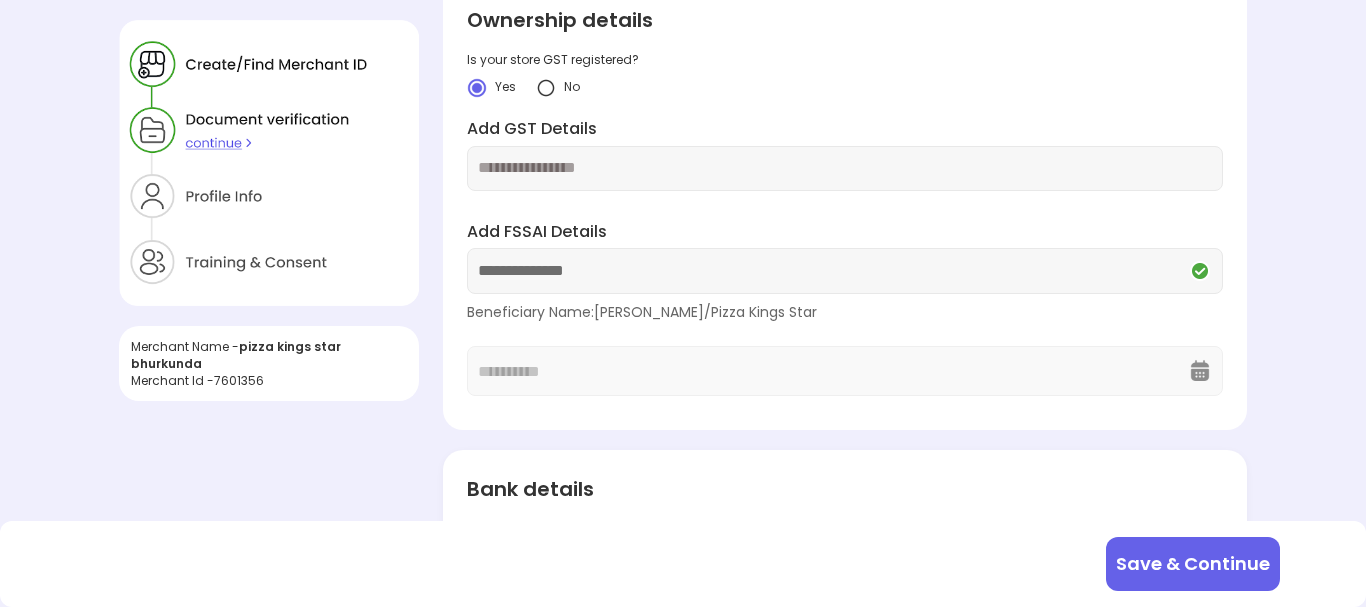 scroll, scrollTop: 100, scrollLeft: 0, axis: vertical 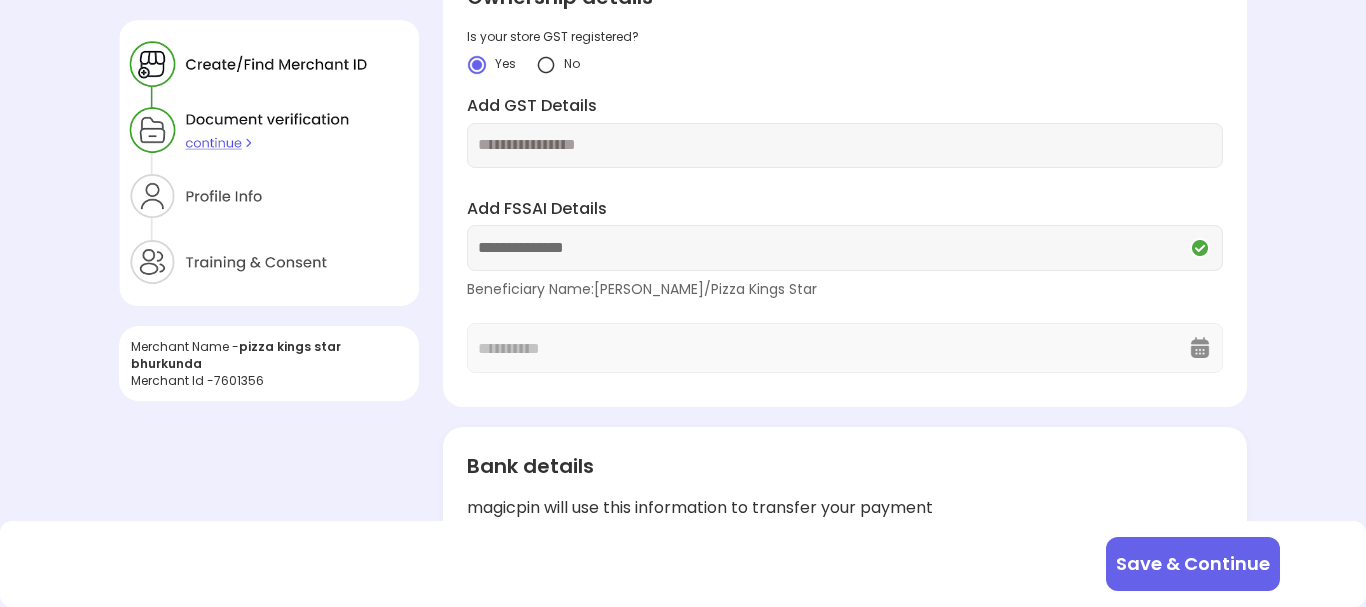 click at bounding box center (546, 65) 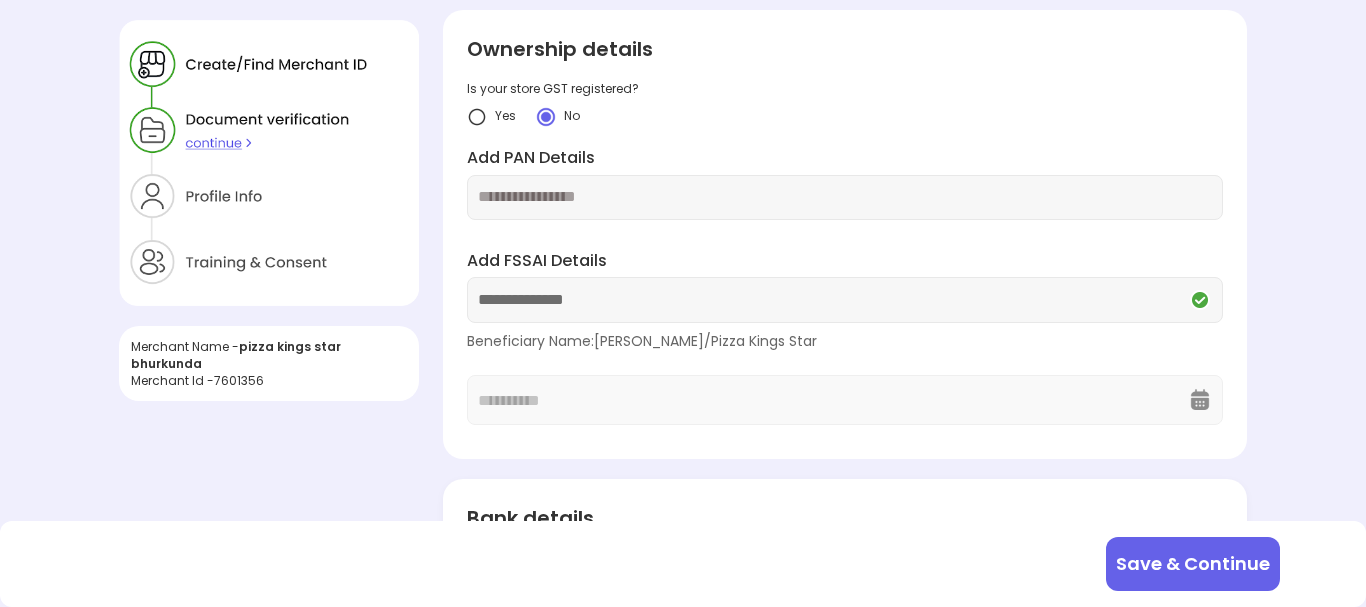 scroll, scrollTop: 0, scrollLeft: 0, axis: both 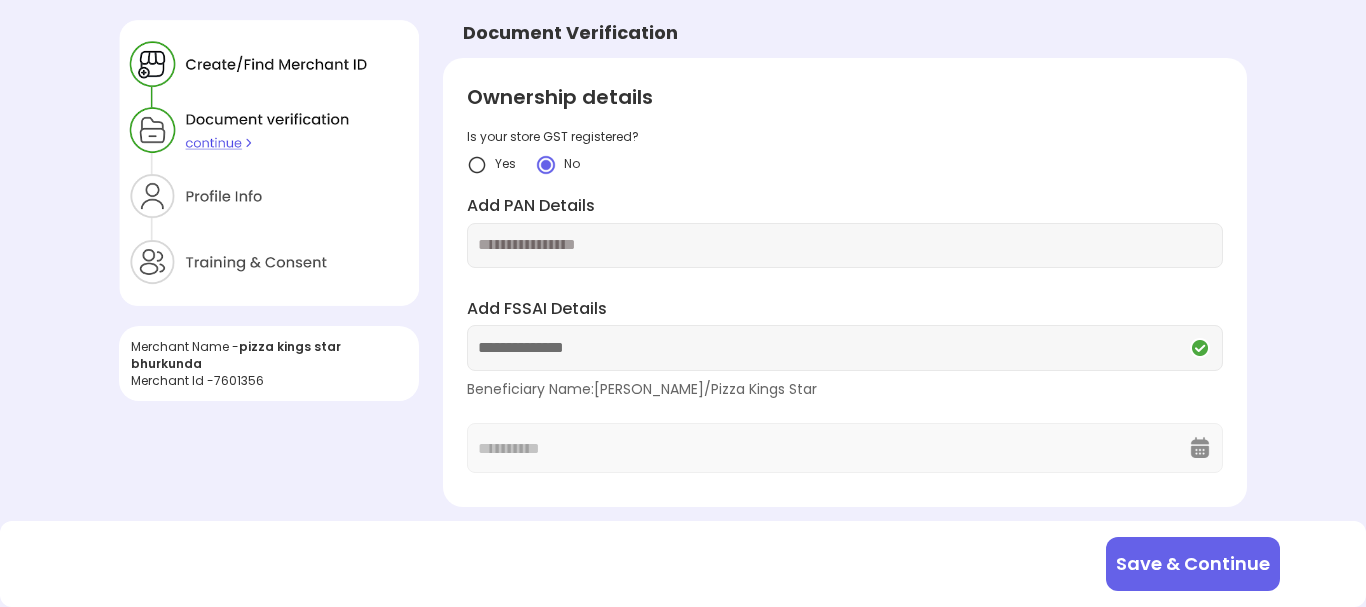 click at bounding box center [844, 245] 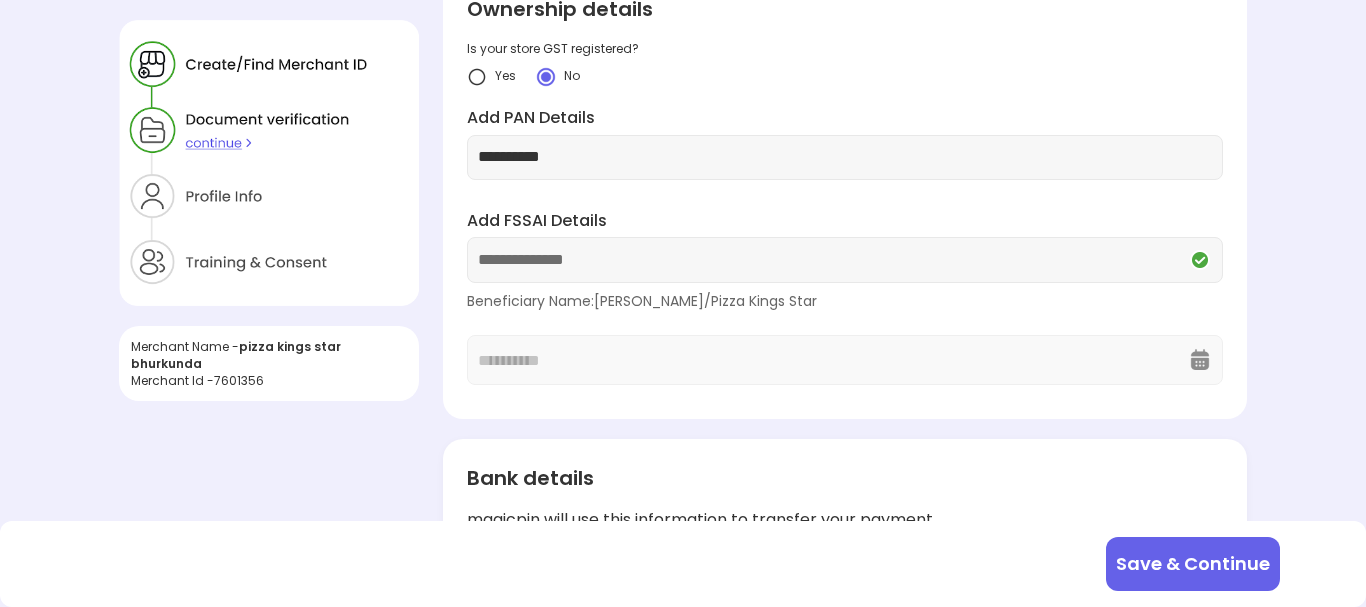 type on "**********" 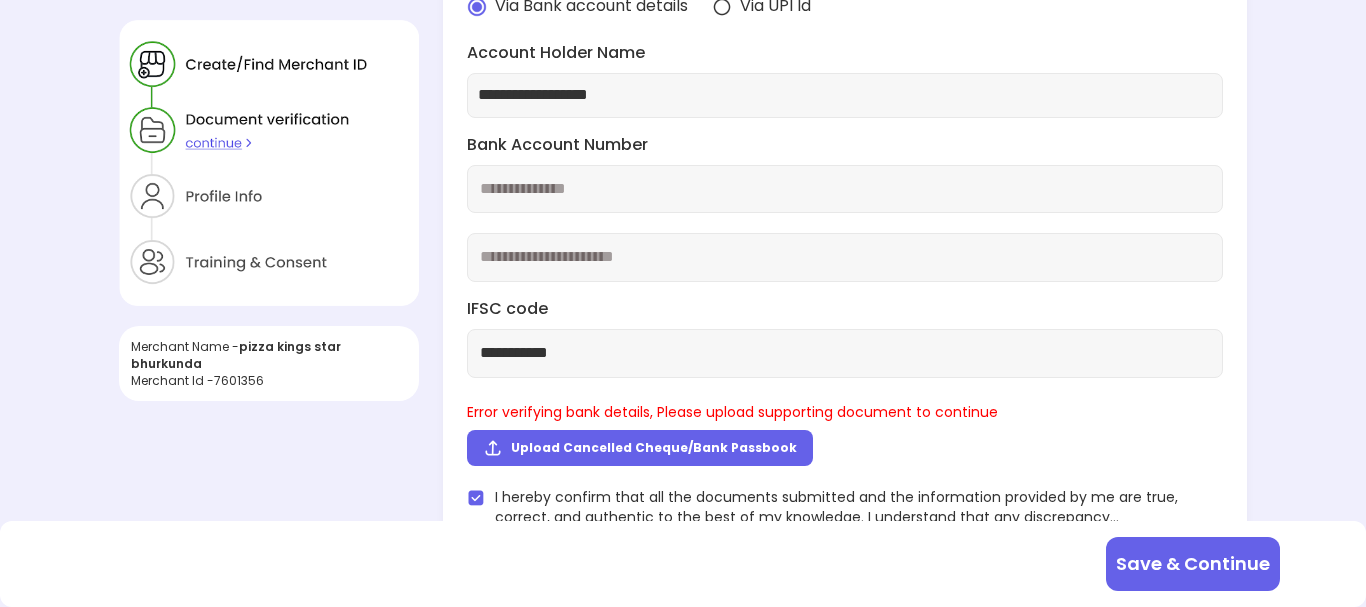 scroll, scrollTop: 615, scrollLeft: 0, axis: vertical 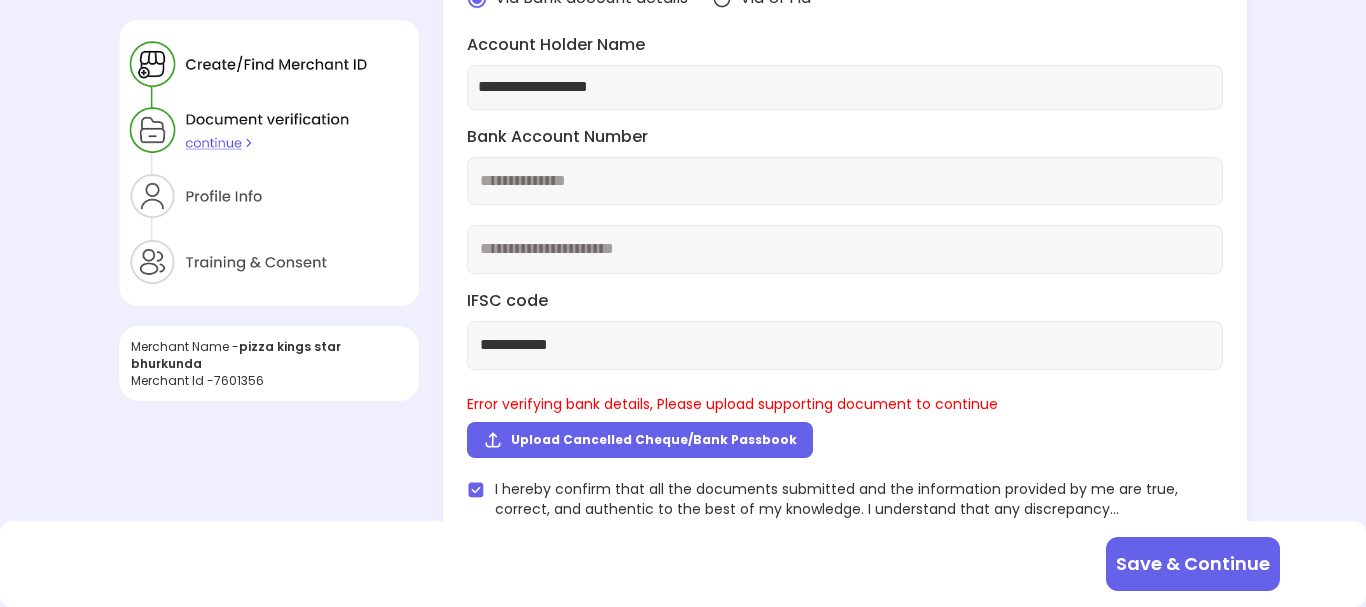 click on "Save & Continue" at bounding box center [1193, 564] 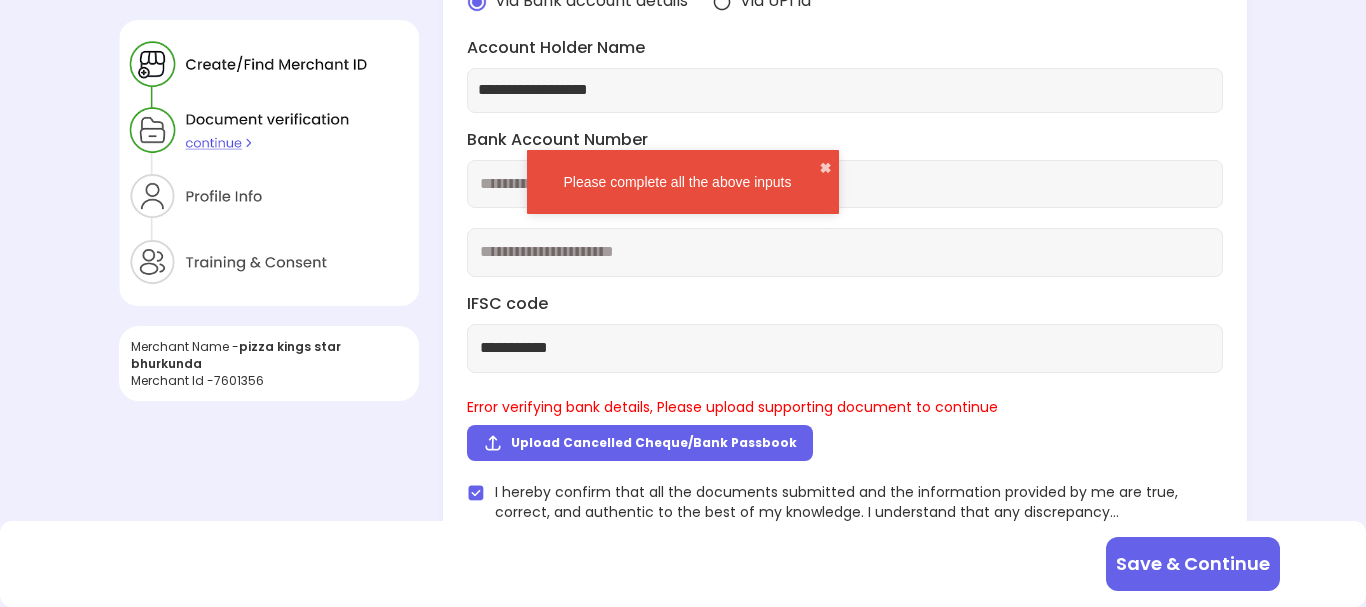 scroll, scrollTop: 615, scrollLeft: 0, axis: vertical 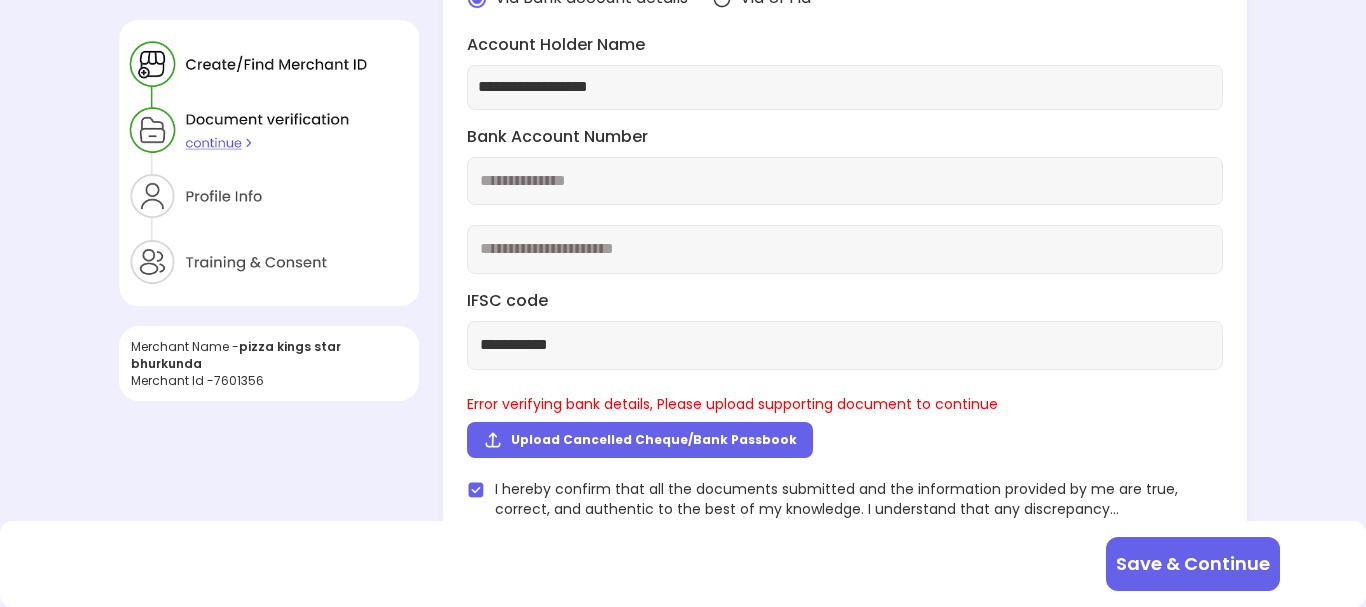 click on "Upload Cancelled Cheque/Bank Passbook" at bounding box center (640, 440) 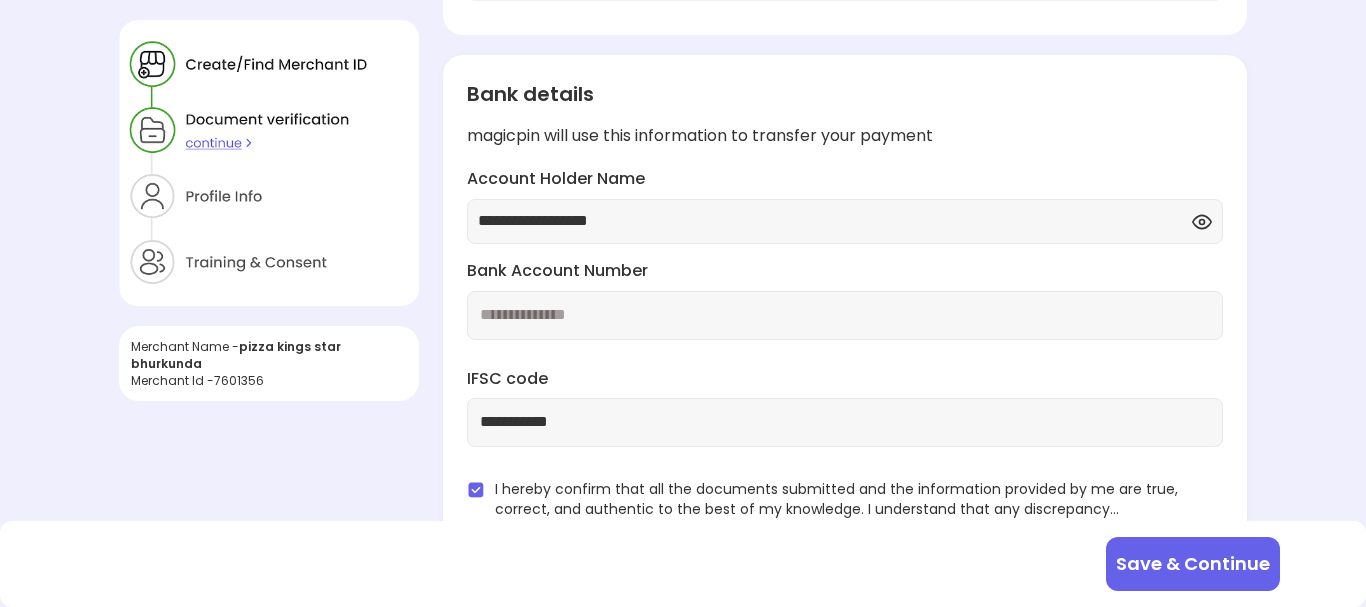 scroll, scrollTop: 434, scrollLeft: 0, axis: vertical 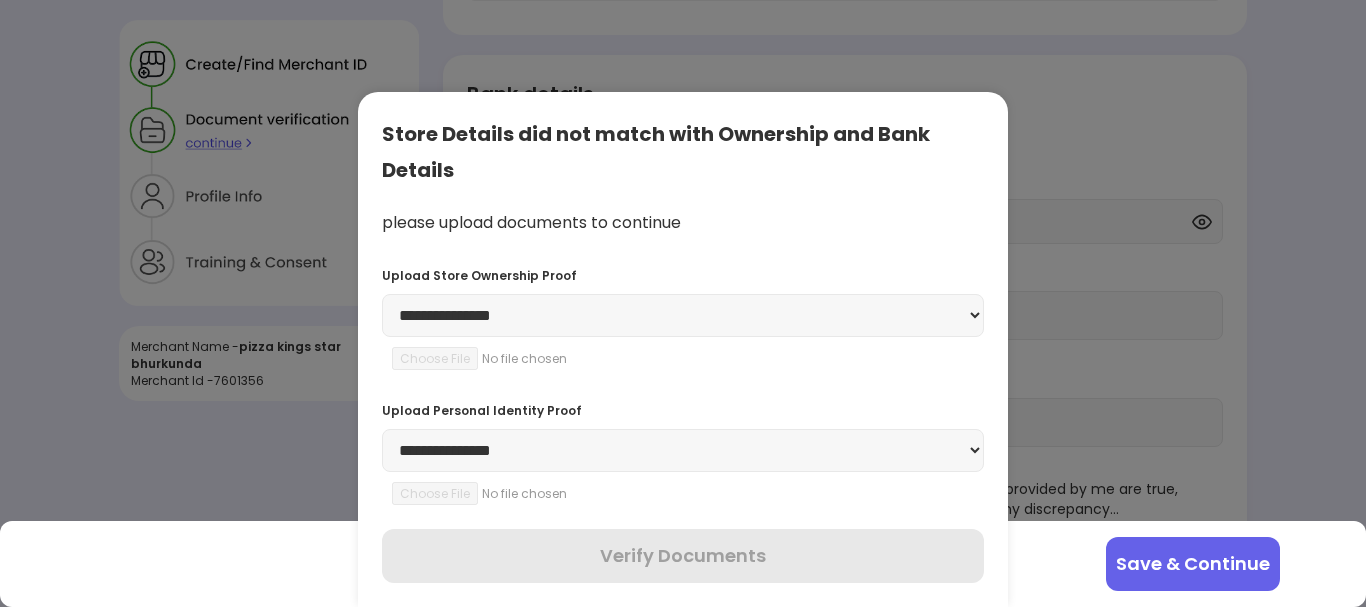 click on "**********" at bounding box center (683, 315) 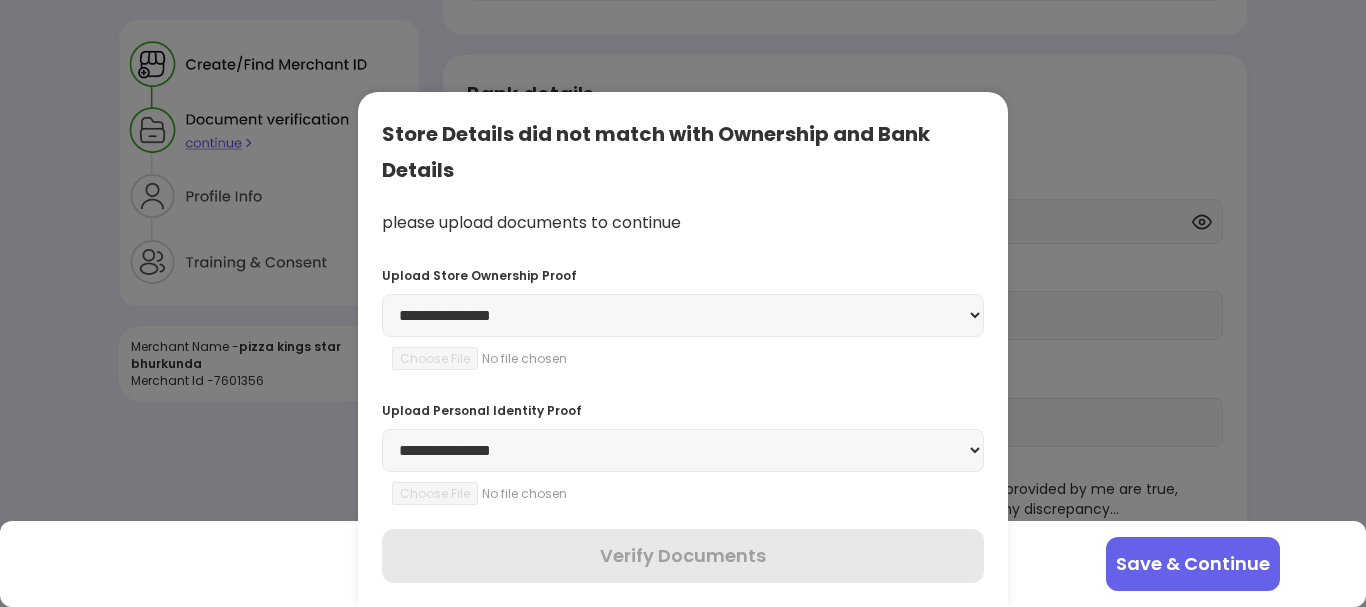 select on "**********" 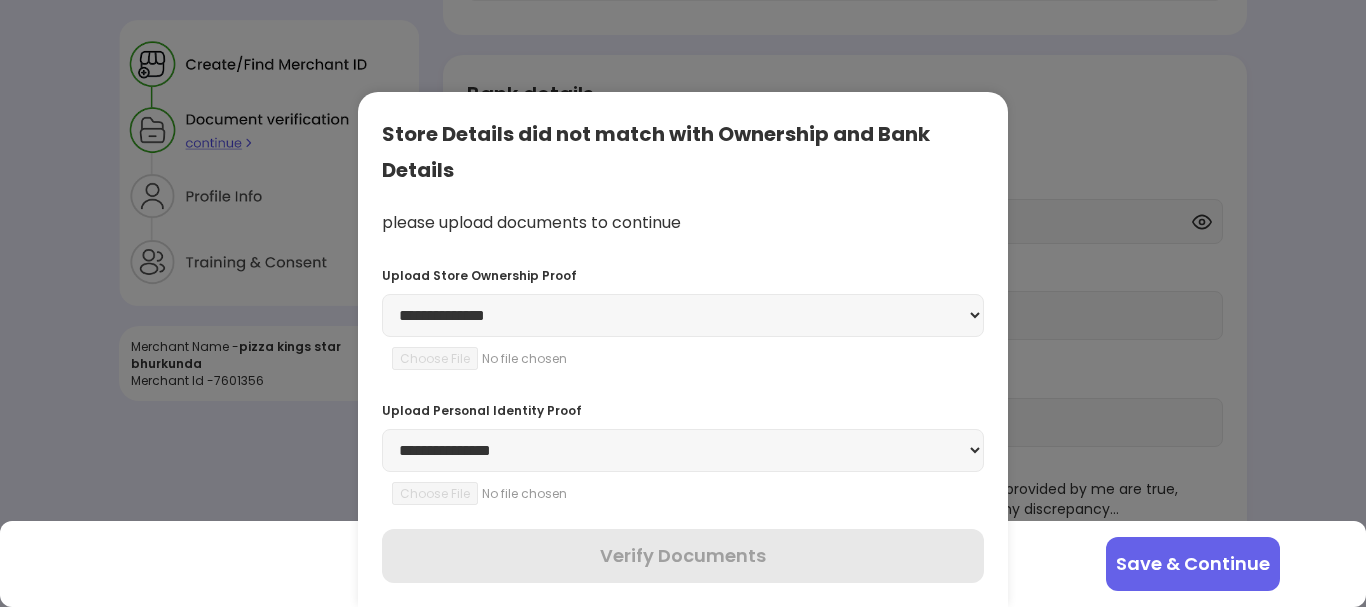 click on "**********" at bounding box center [683, 315] 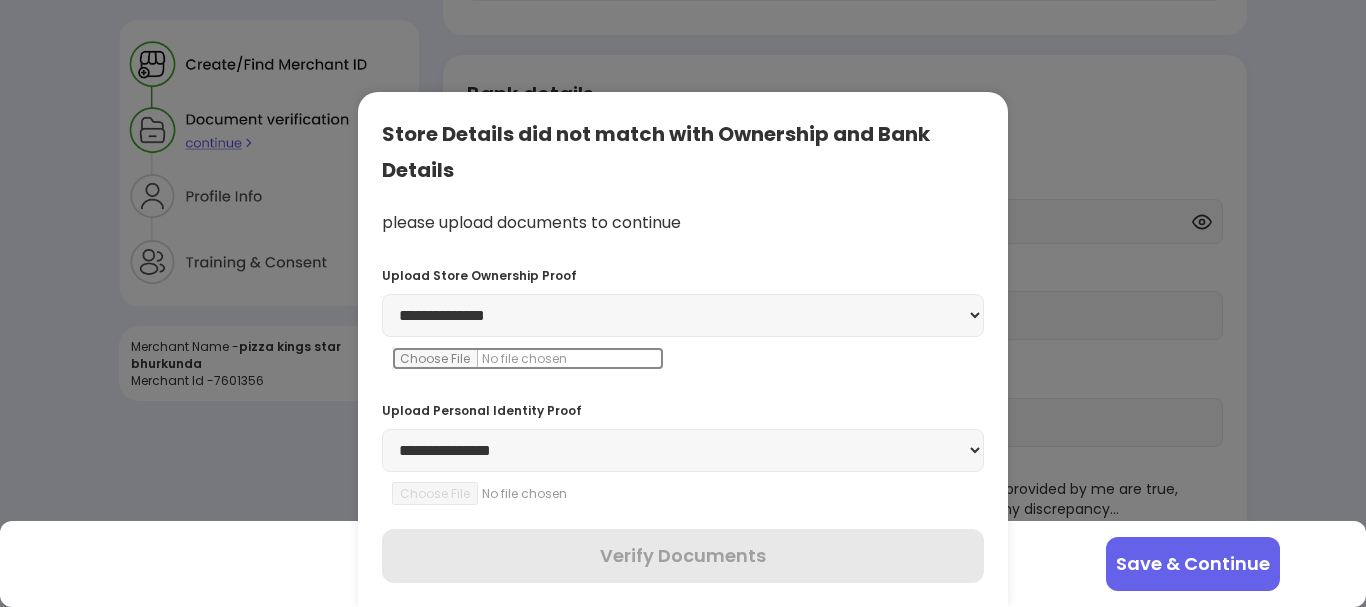 click at bounding box center [528, 358] 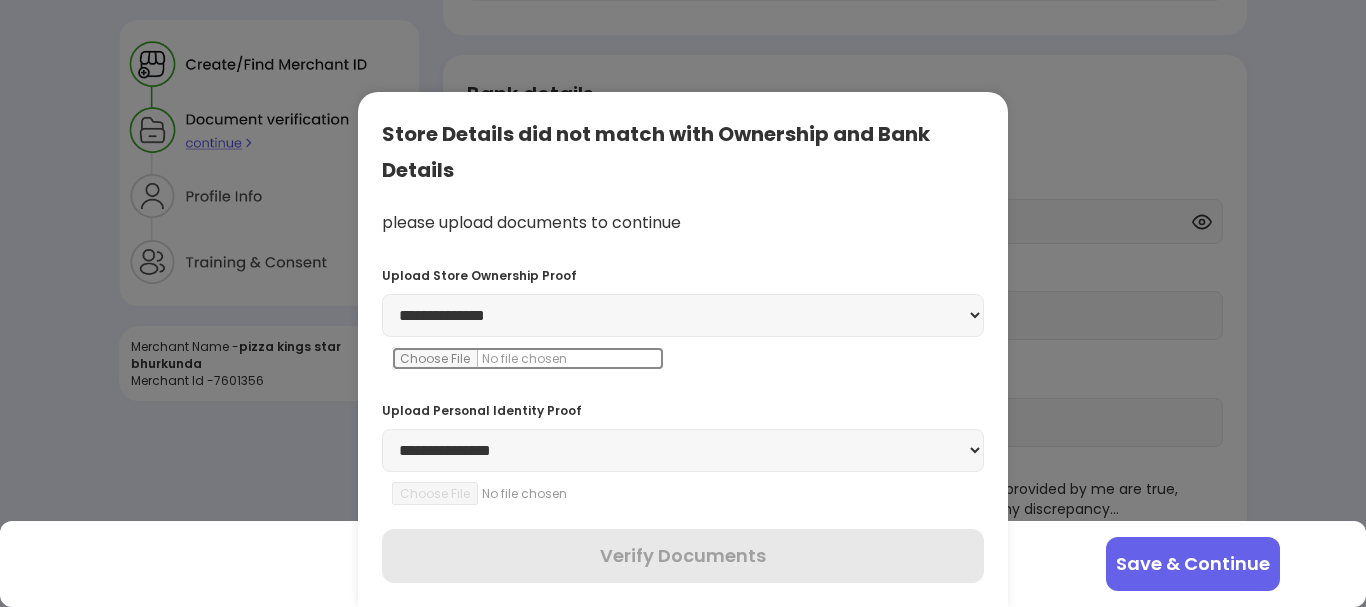 type on "**********" 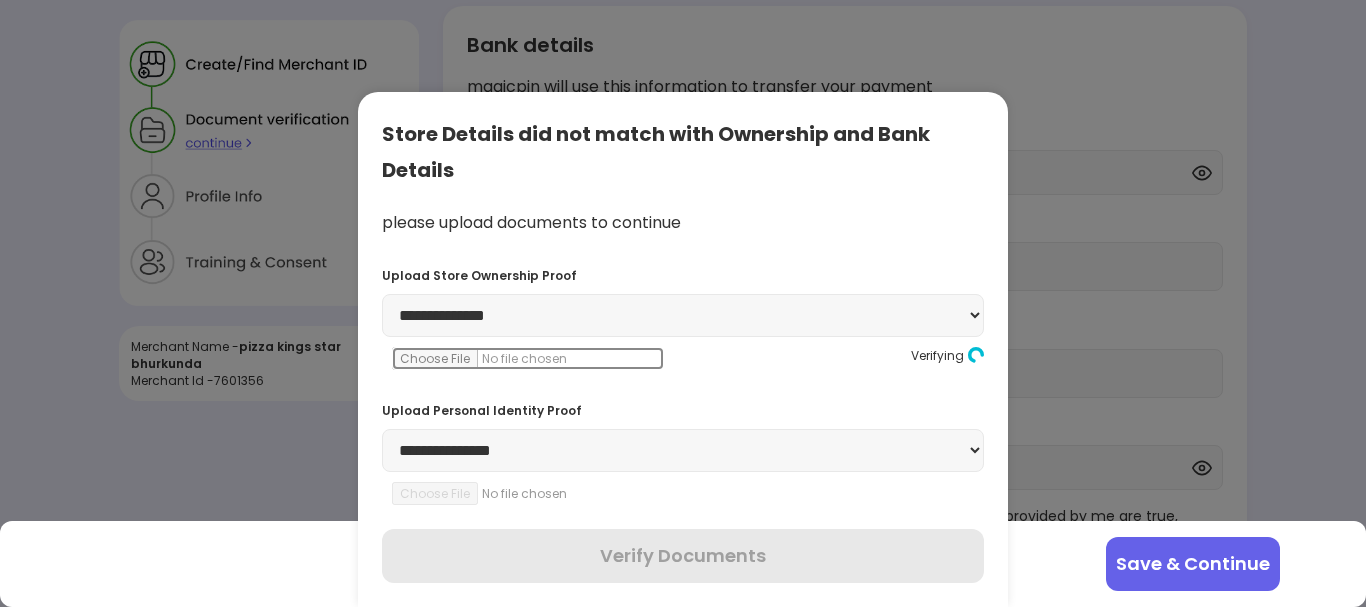 scroll, scrollTop: 510, scrollLeft: 0, axis: vertical 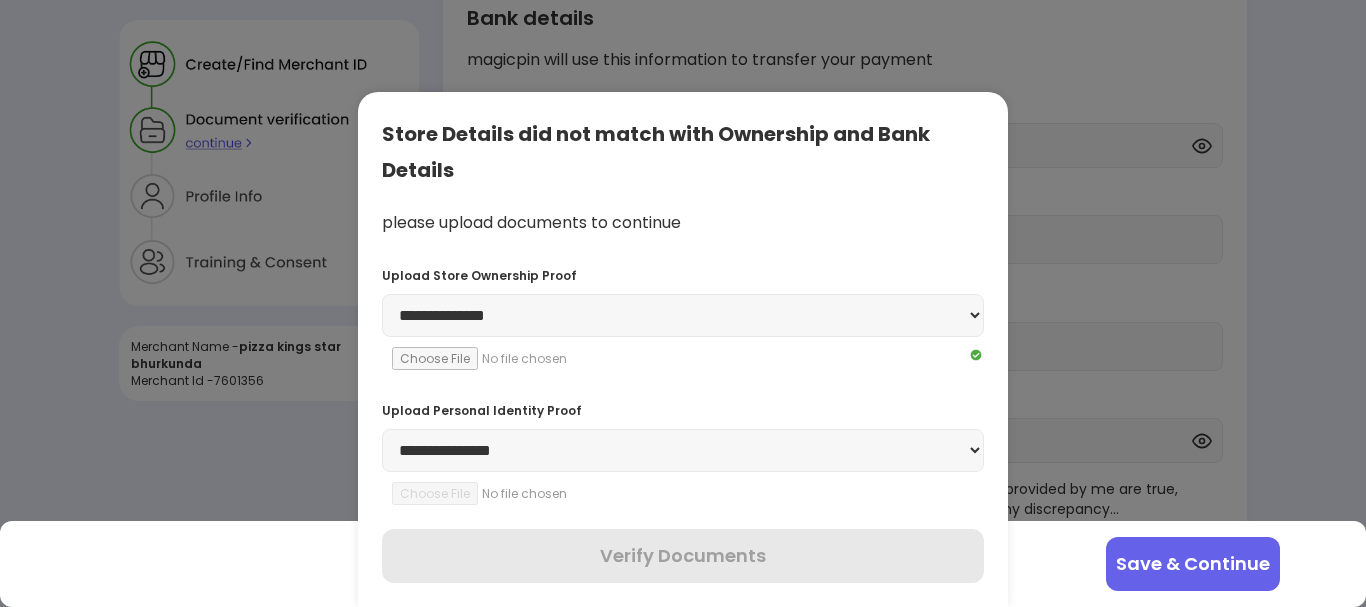 click on "**********" at bounding box center [683, 450] 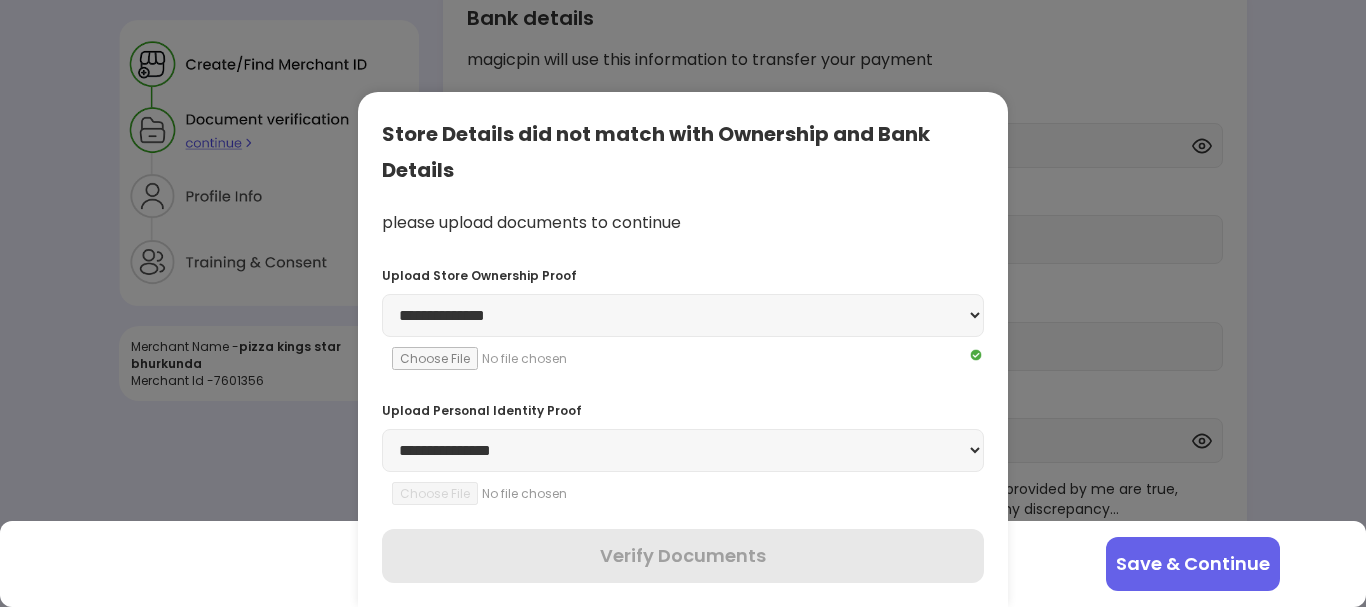 select on "******" 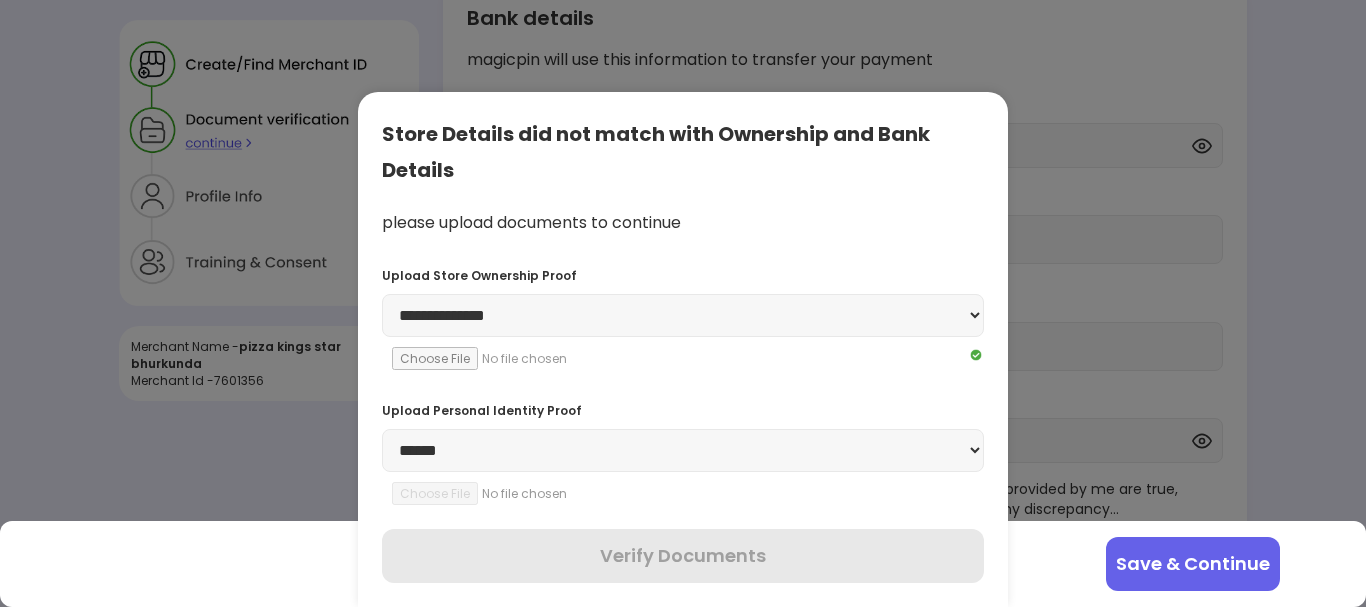 click on "**********" at bounding box center [683, 450] 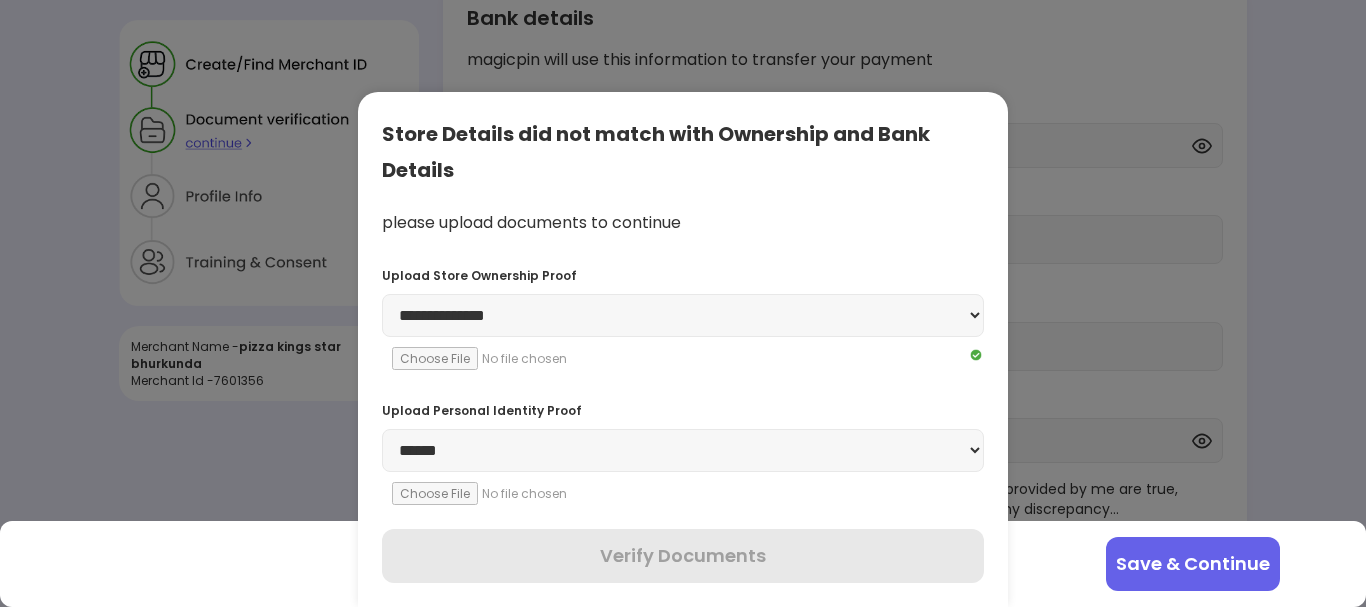 click on "**********" at bounding box center (683, 450) 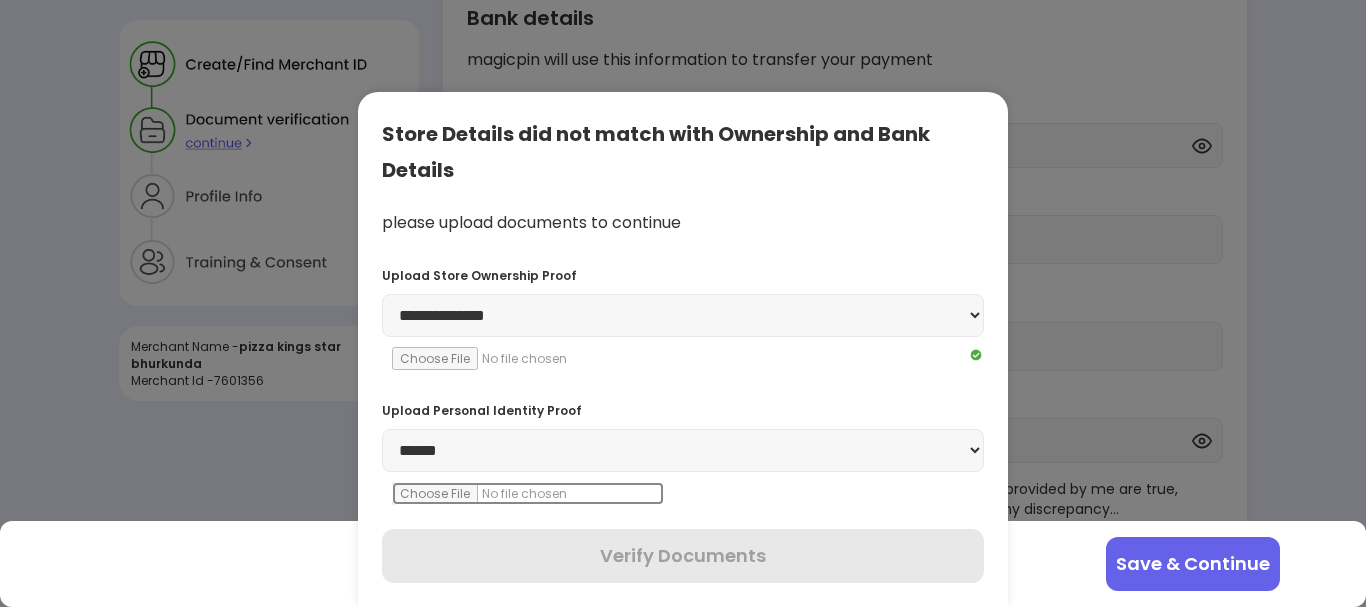 click at bounding box center [528, 493] 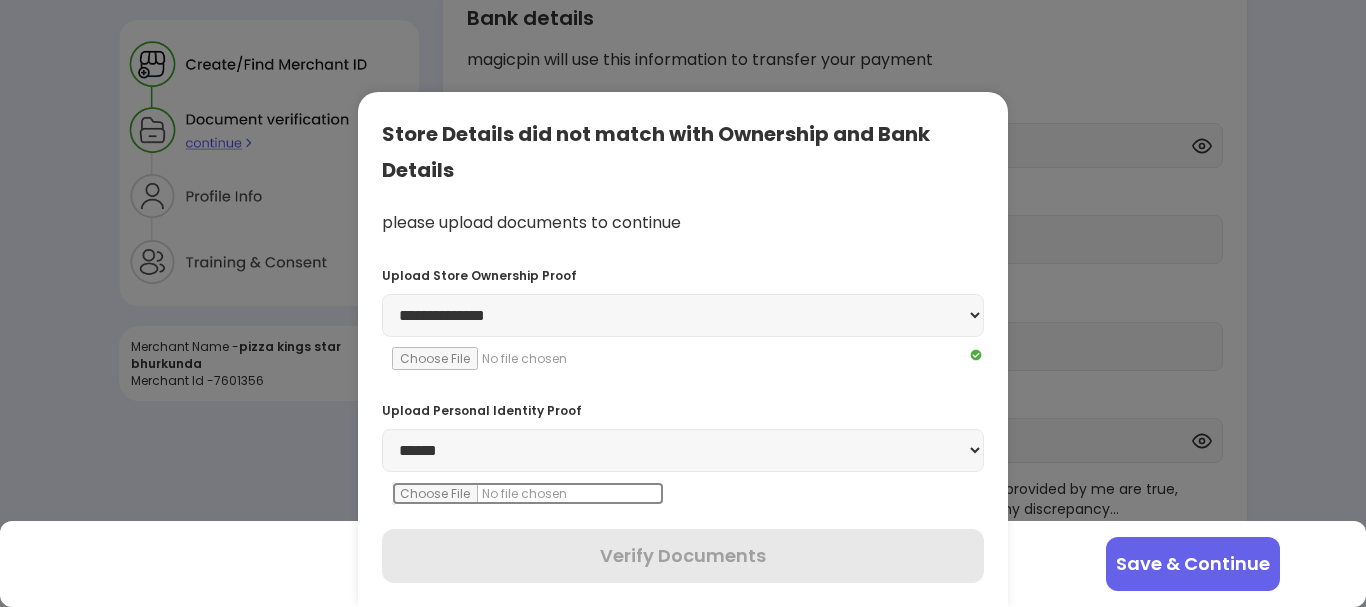type on "**********" 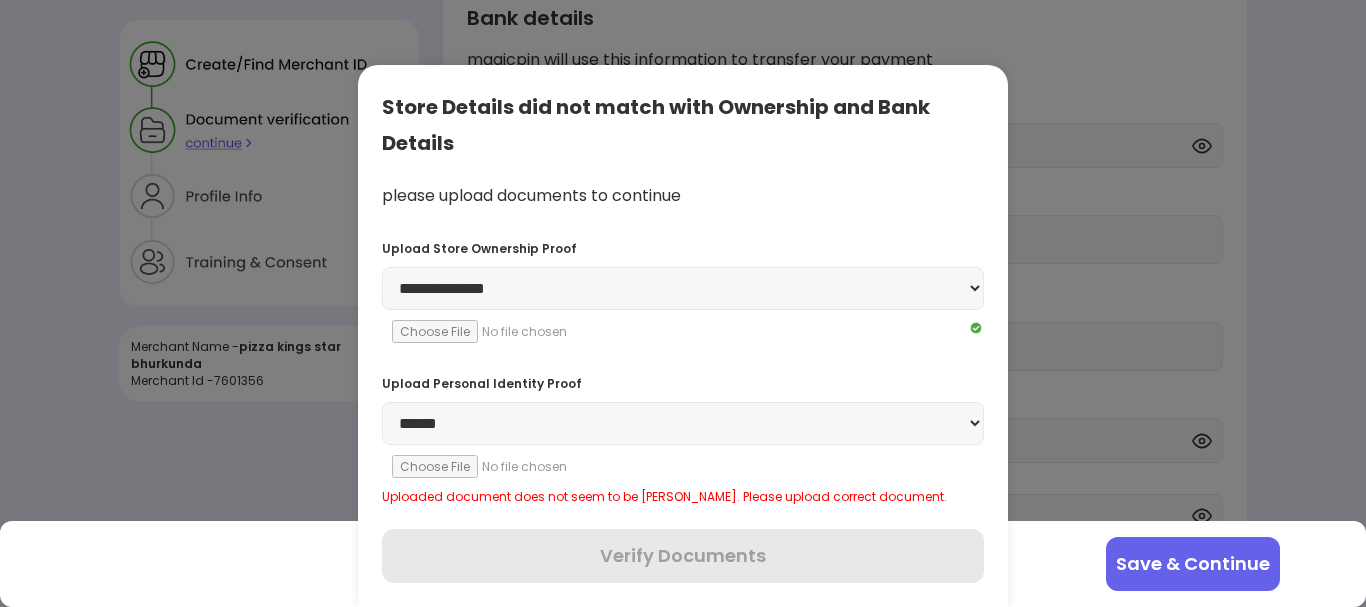 click on "Save & Continue" at bounding box center [1193, 564] 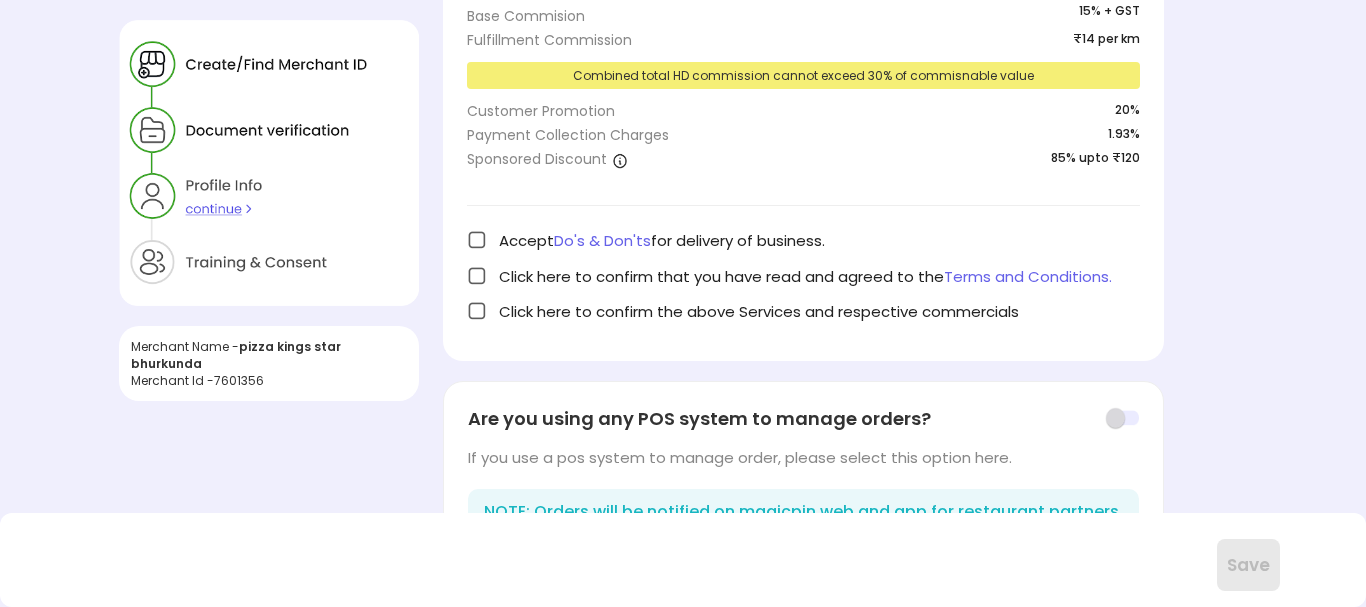scroll, scrollTop: 537, scrollLeft: 0, axis: vertical 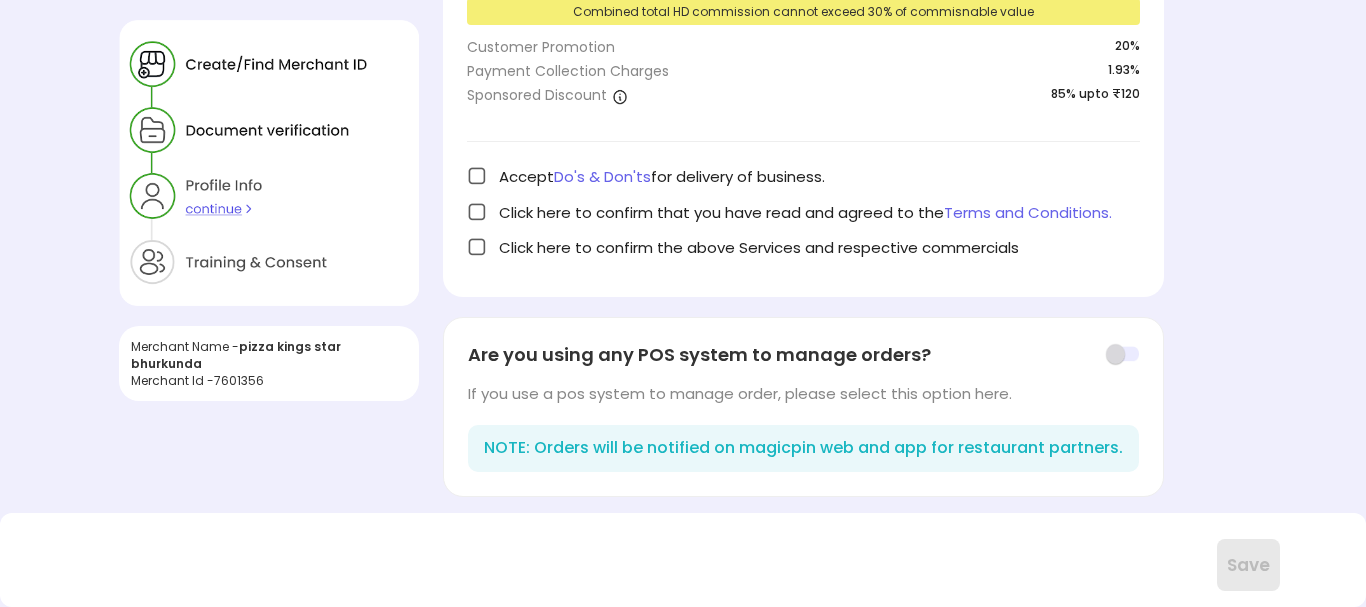 click at bounding box center [1122, 354] 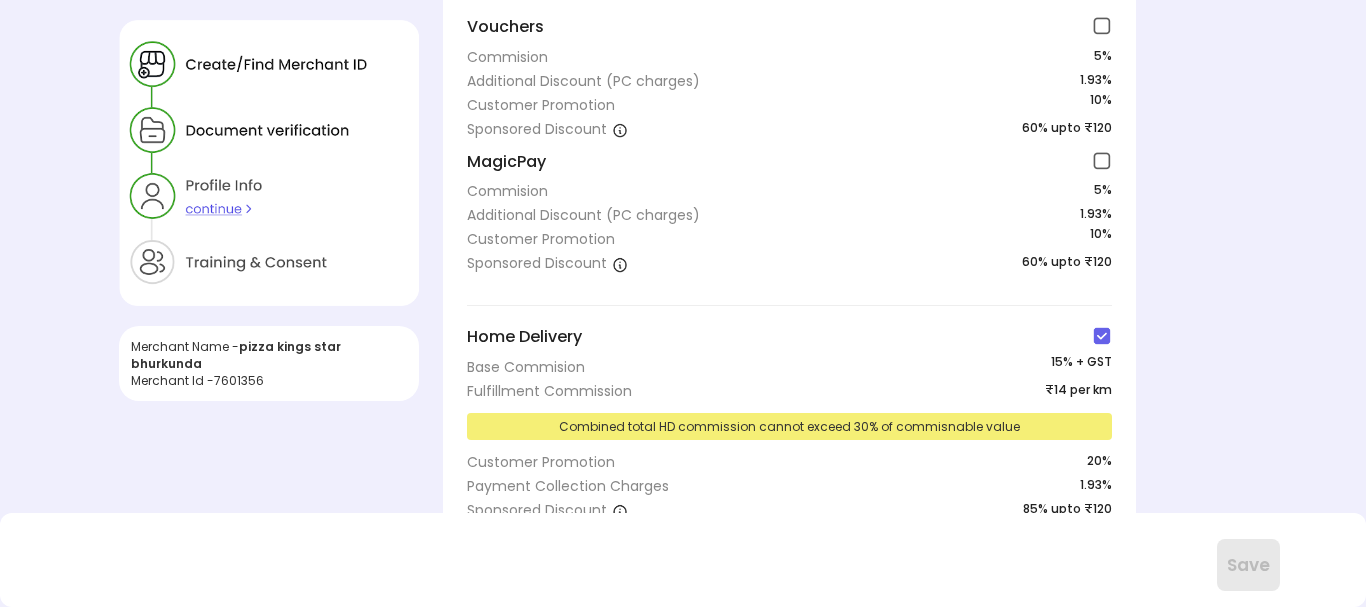 scroll, scrollTop: 0, scrollLeft: 0, axis: both 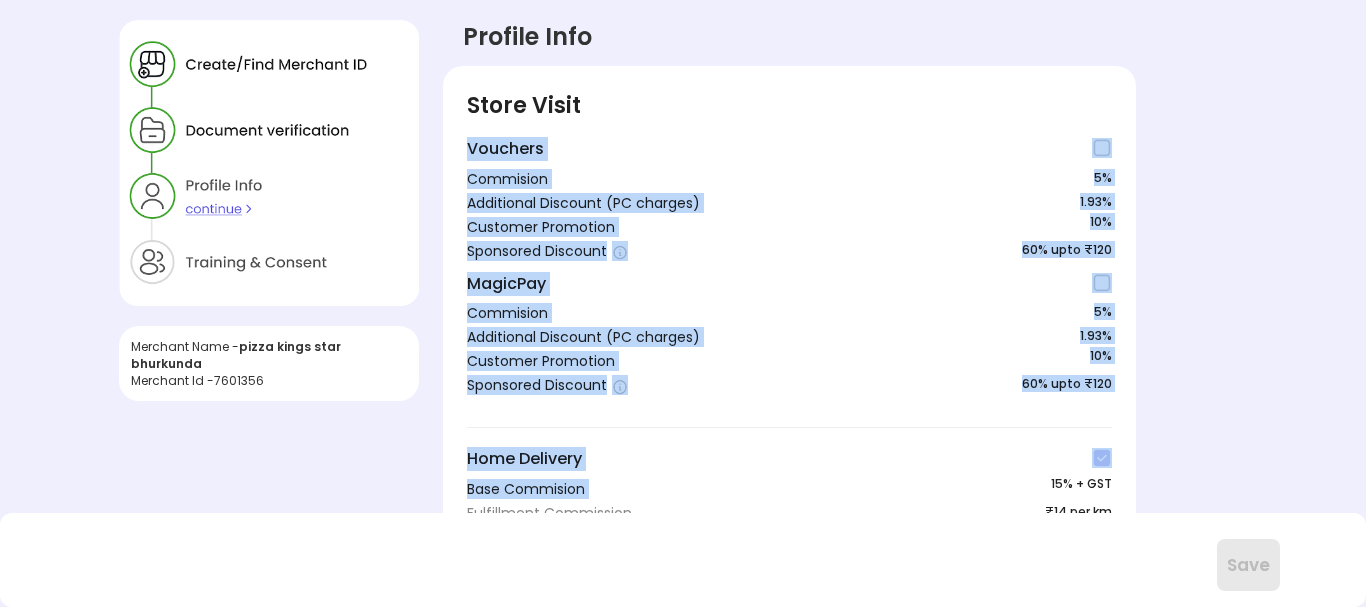 drag, startPoint x: 673, startPoint y: 73, endPoint x: 856, endPoint y: 483, distance: 448.98663 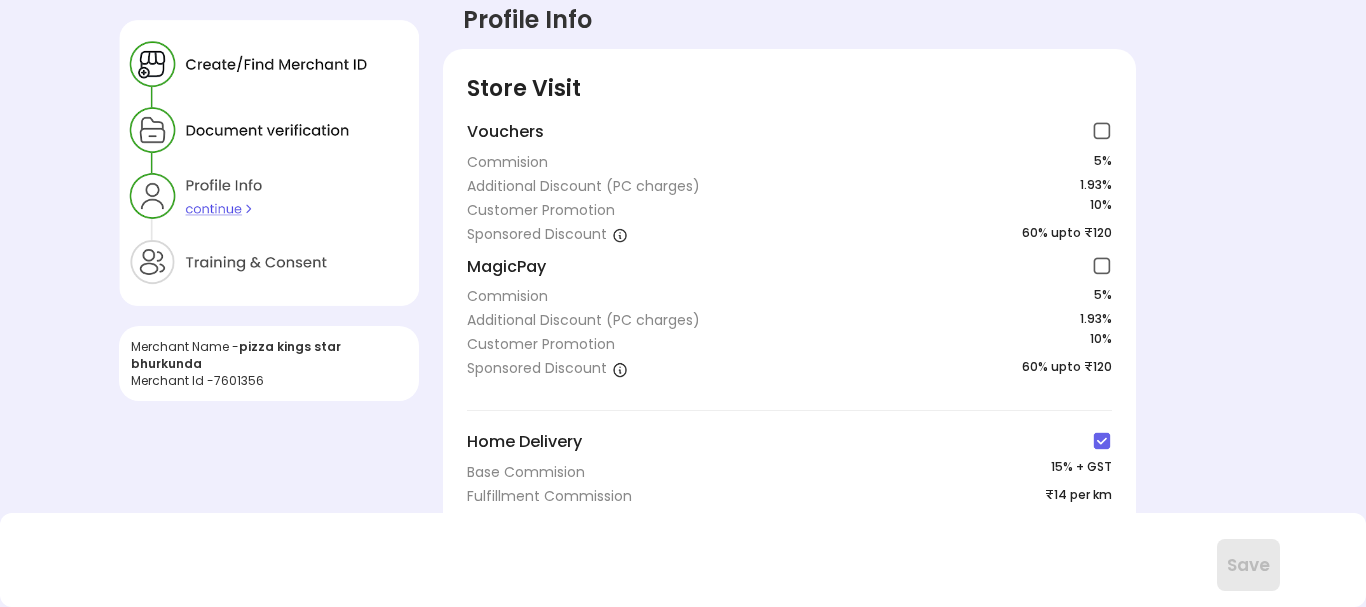 scroll, scrollTop: 0, scrollLeft: 0, axis: both 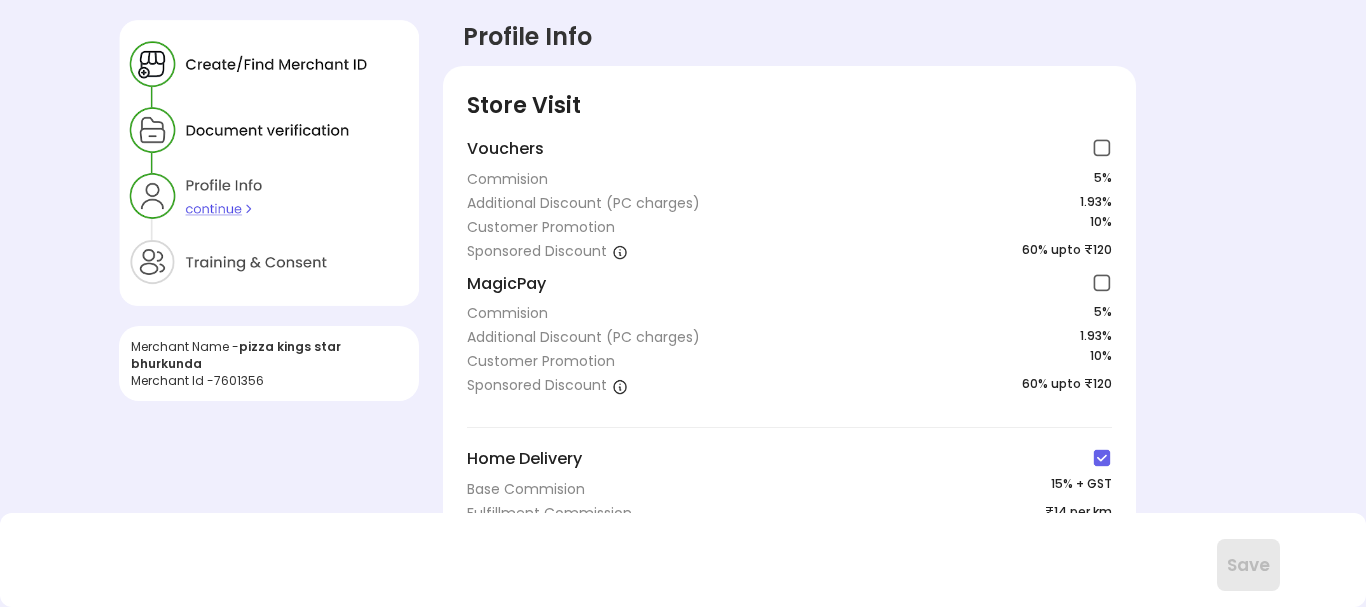 click at bounding box center [269, 163] 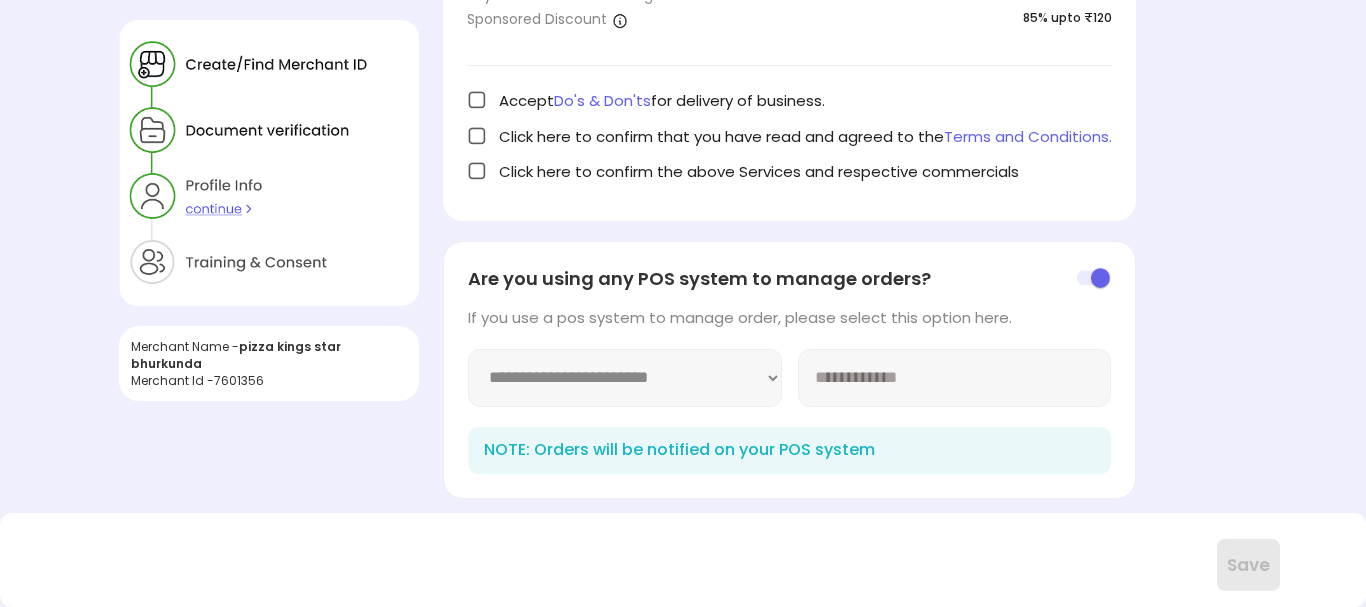 scroll, scrollTop: 617, scrollLeft: 0, axis: vertical 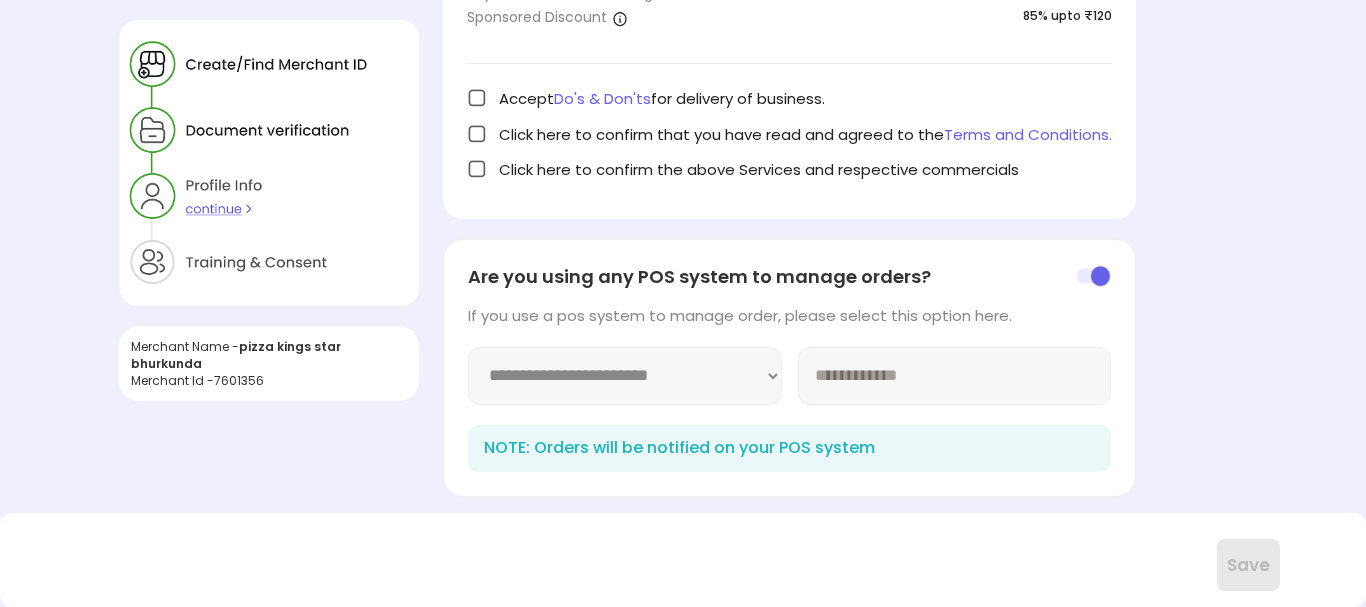 click on "NOTE: Orders will be notified on your POS system" 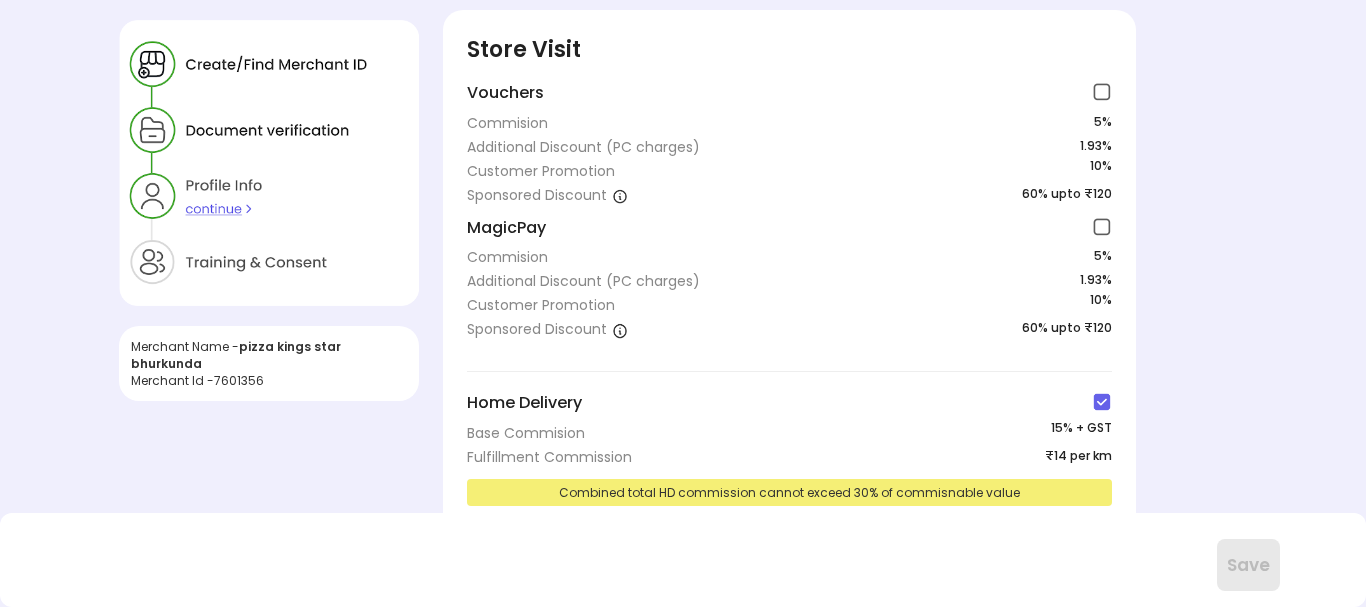 scroll, scrollTop: 0, scrollLeft: 0, axis: both 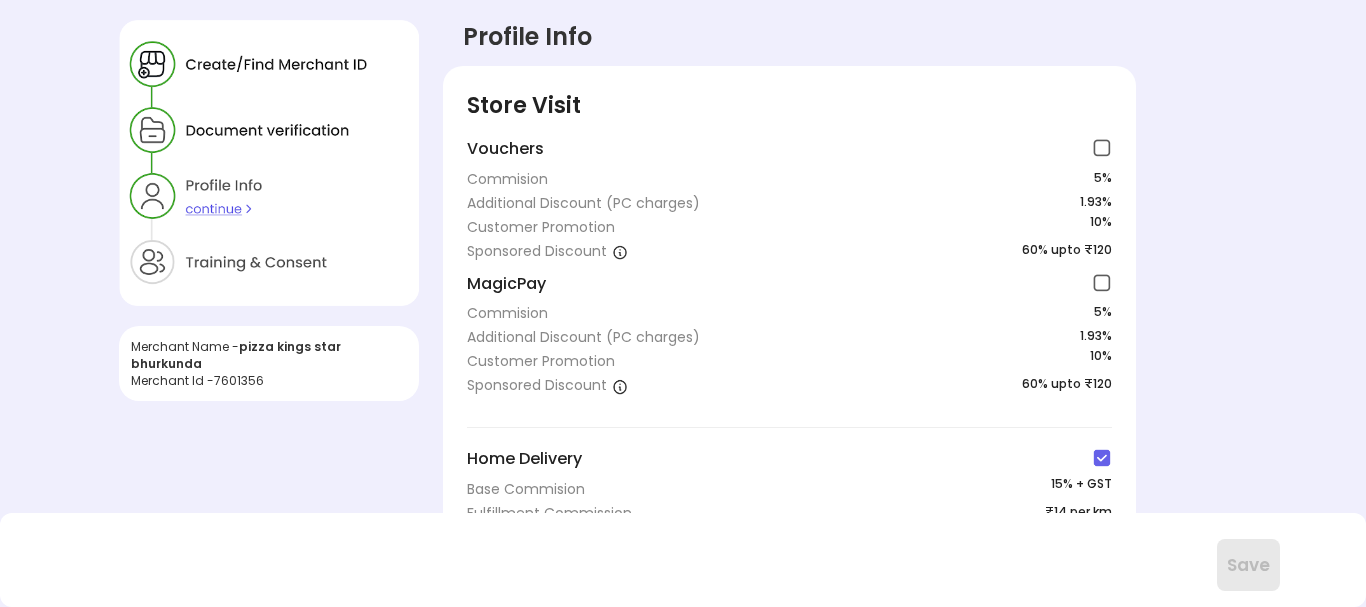 click at bounding box center (1102, 148) 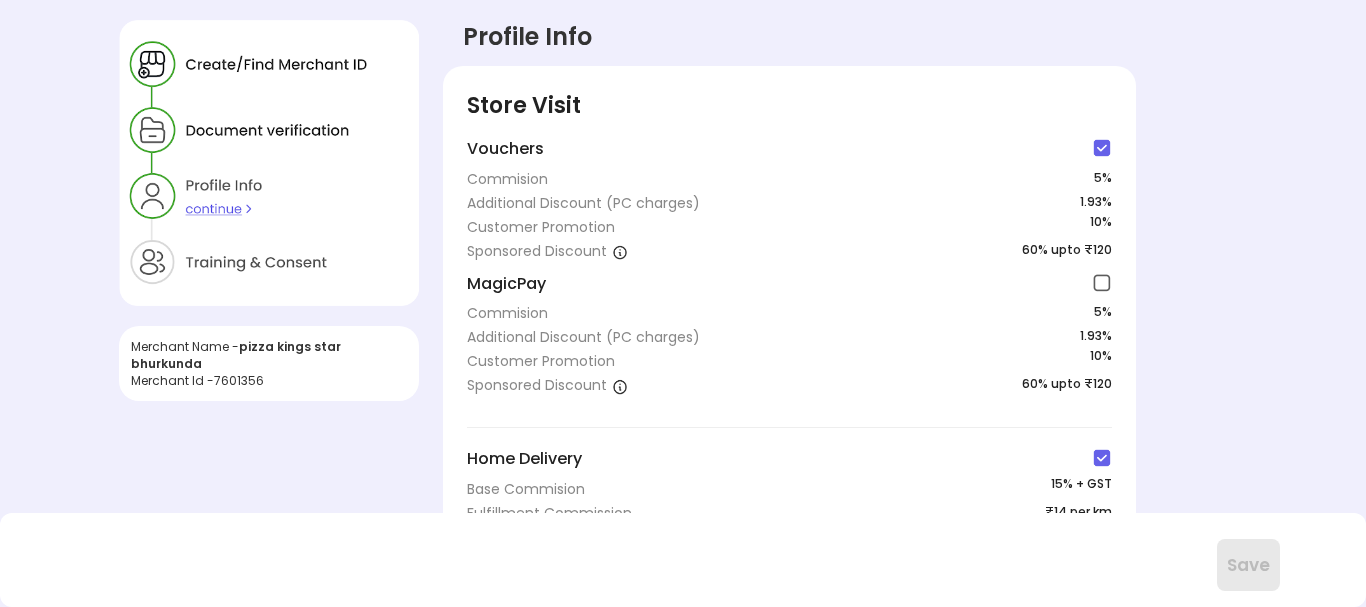 click at bounding box center (1102, 283) 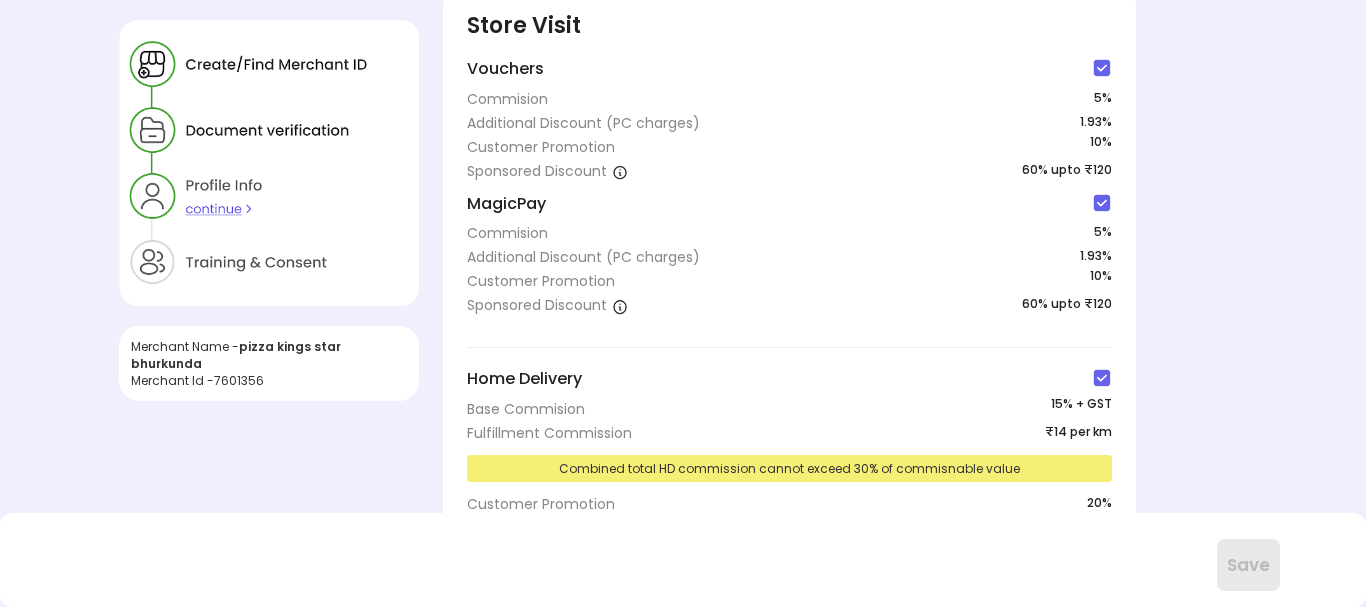 scroll, scrollTop: 0, scrollLeft: 0, axis: both 